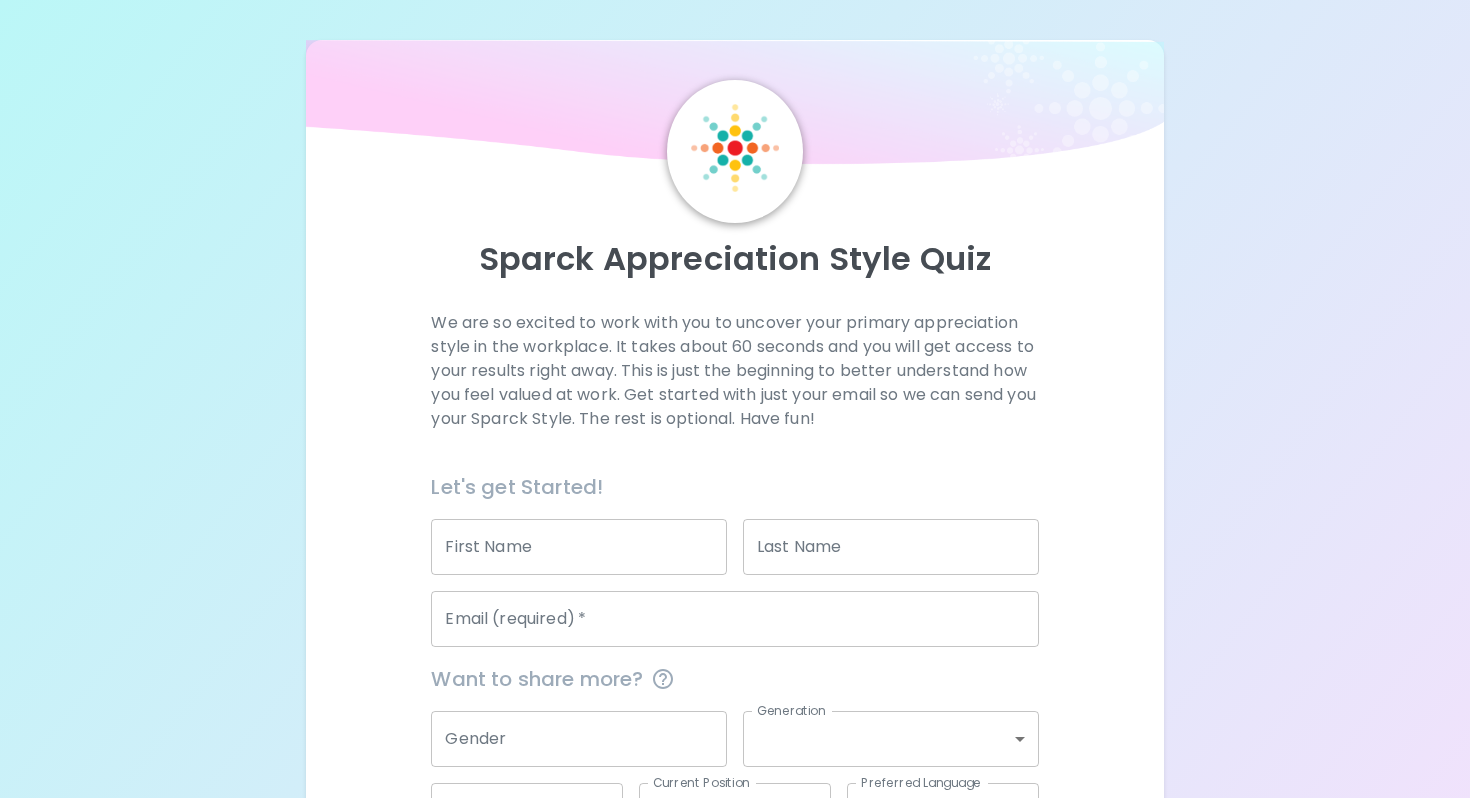 scroll, scrollTop: 155, scrollLeft: 0, axis: vertical 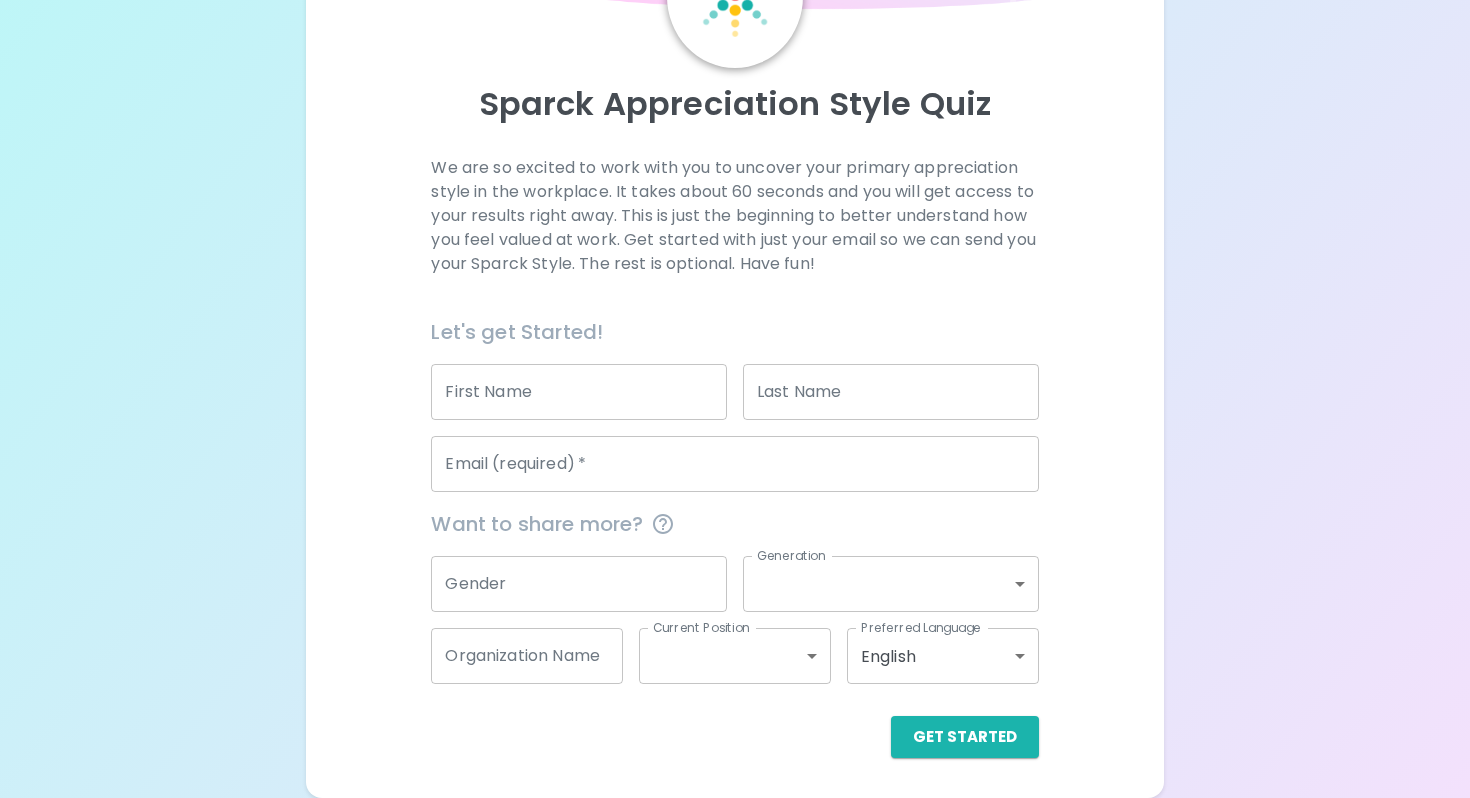 click on "First Name" at bounding box center (579, 392) 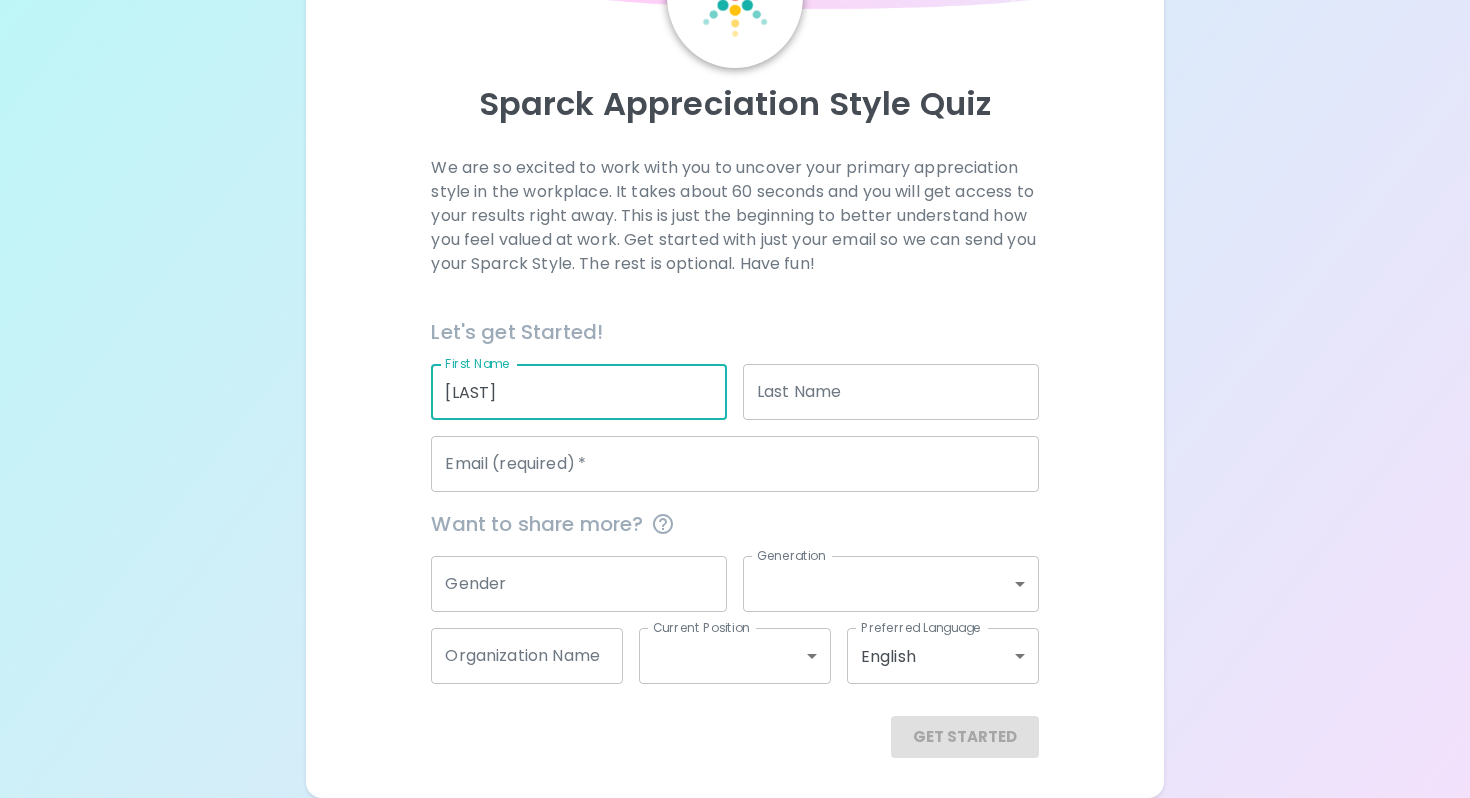 type on "[LAST]" 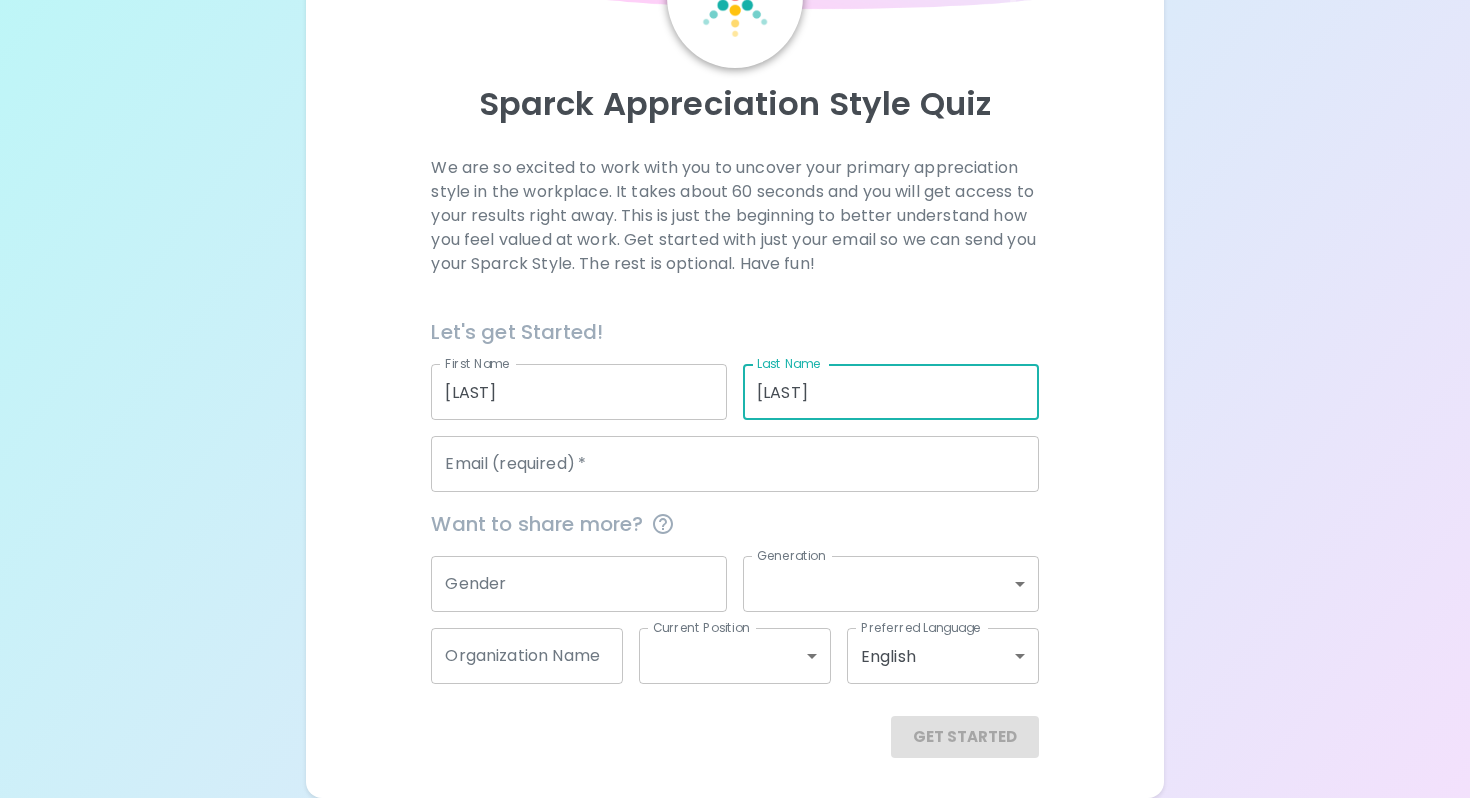 type on "[LAST]" 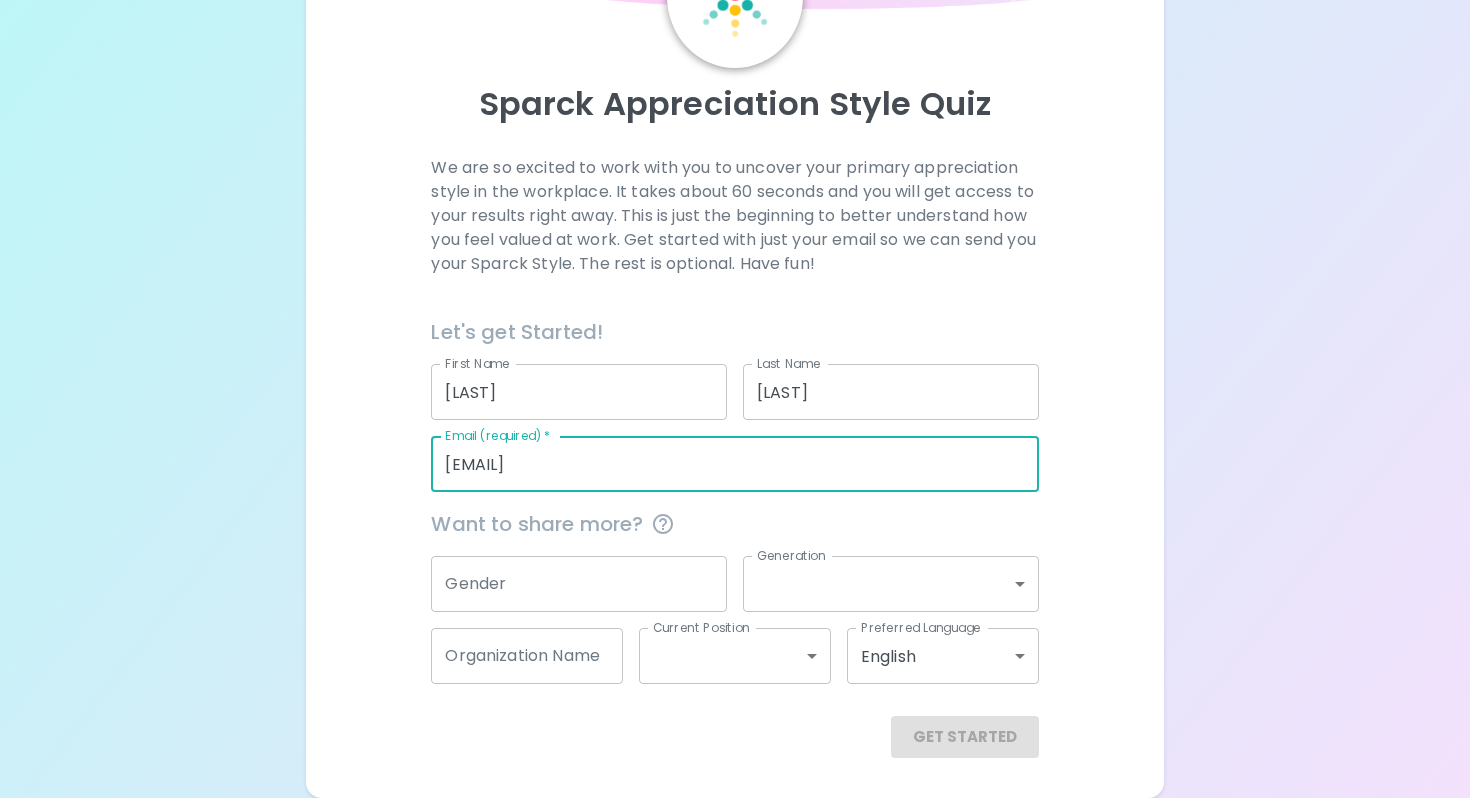 type on "[EMAIL]" 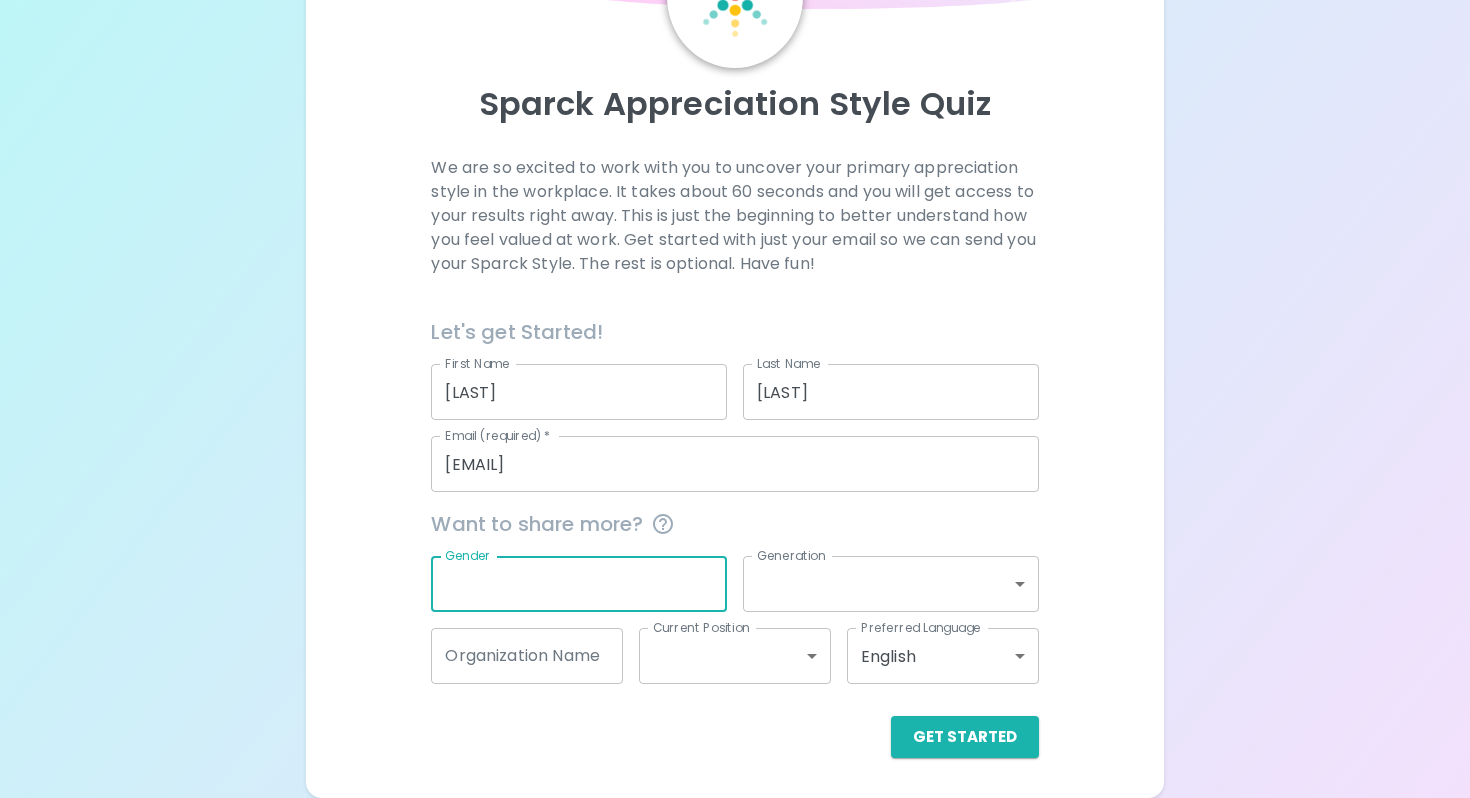 click on "Gender" at bounding box center [579, 584] 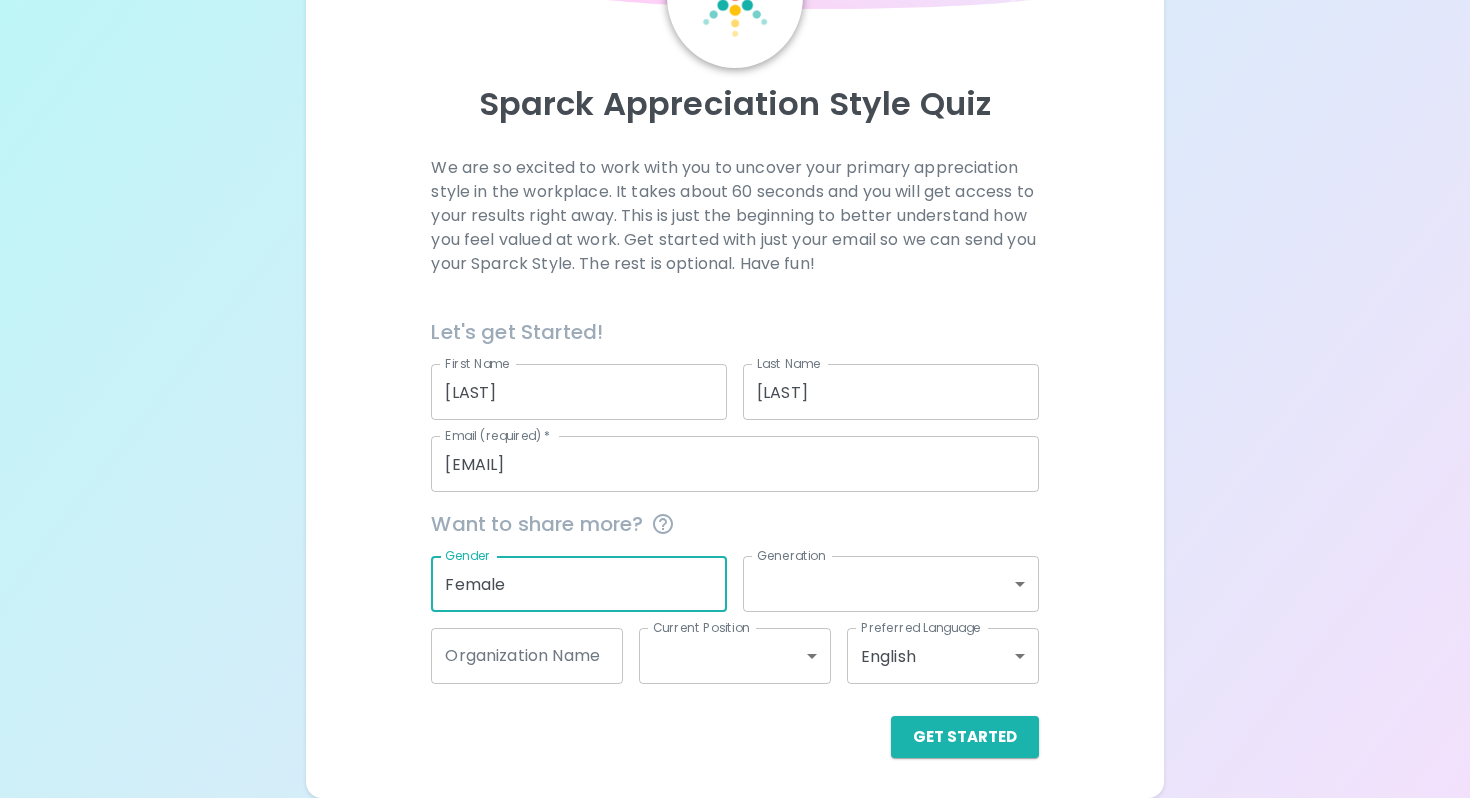 type on "Female" 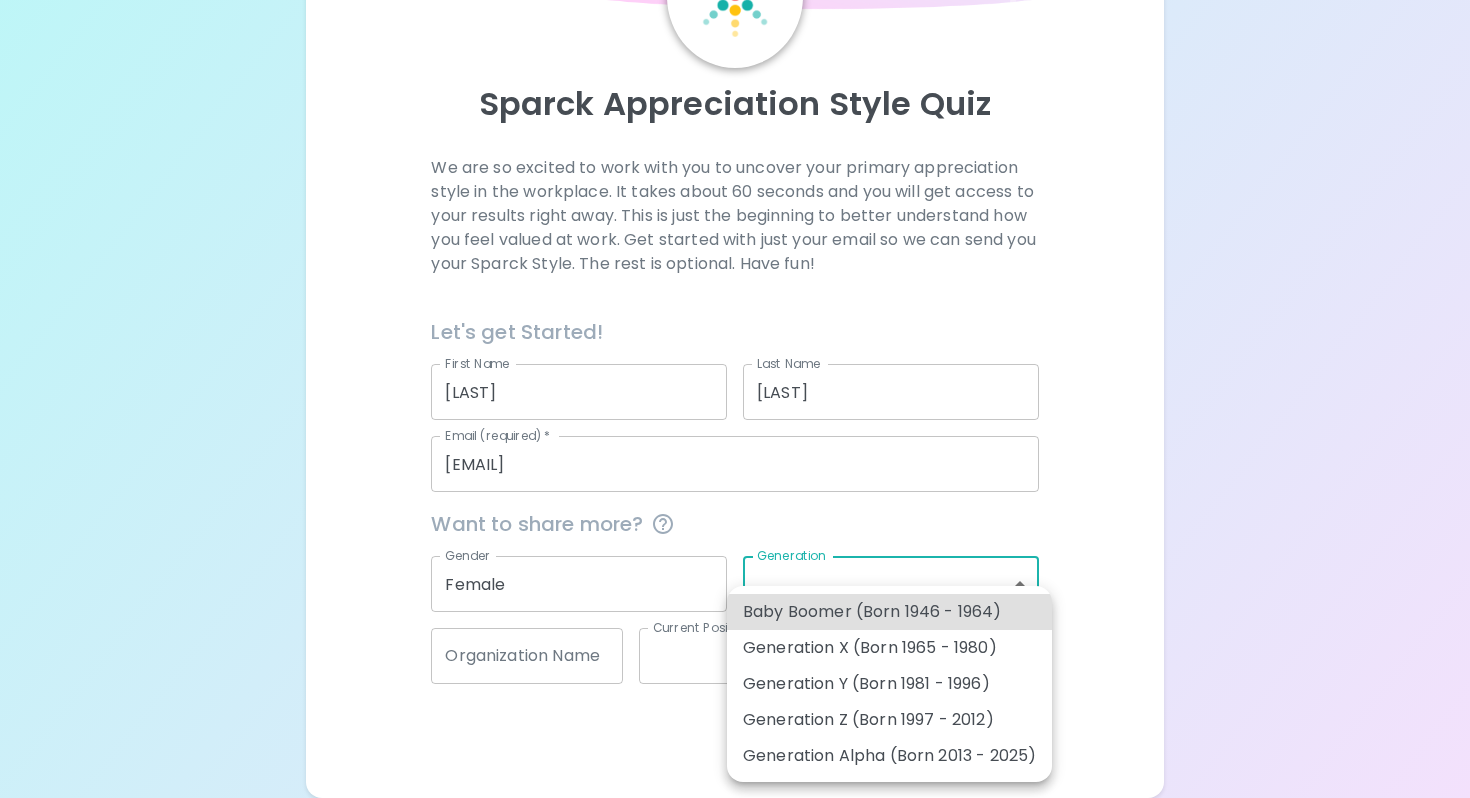click on "Generation Y (Born 1981 - 1996)" at bounding box center [889, 684] 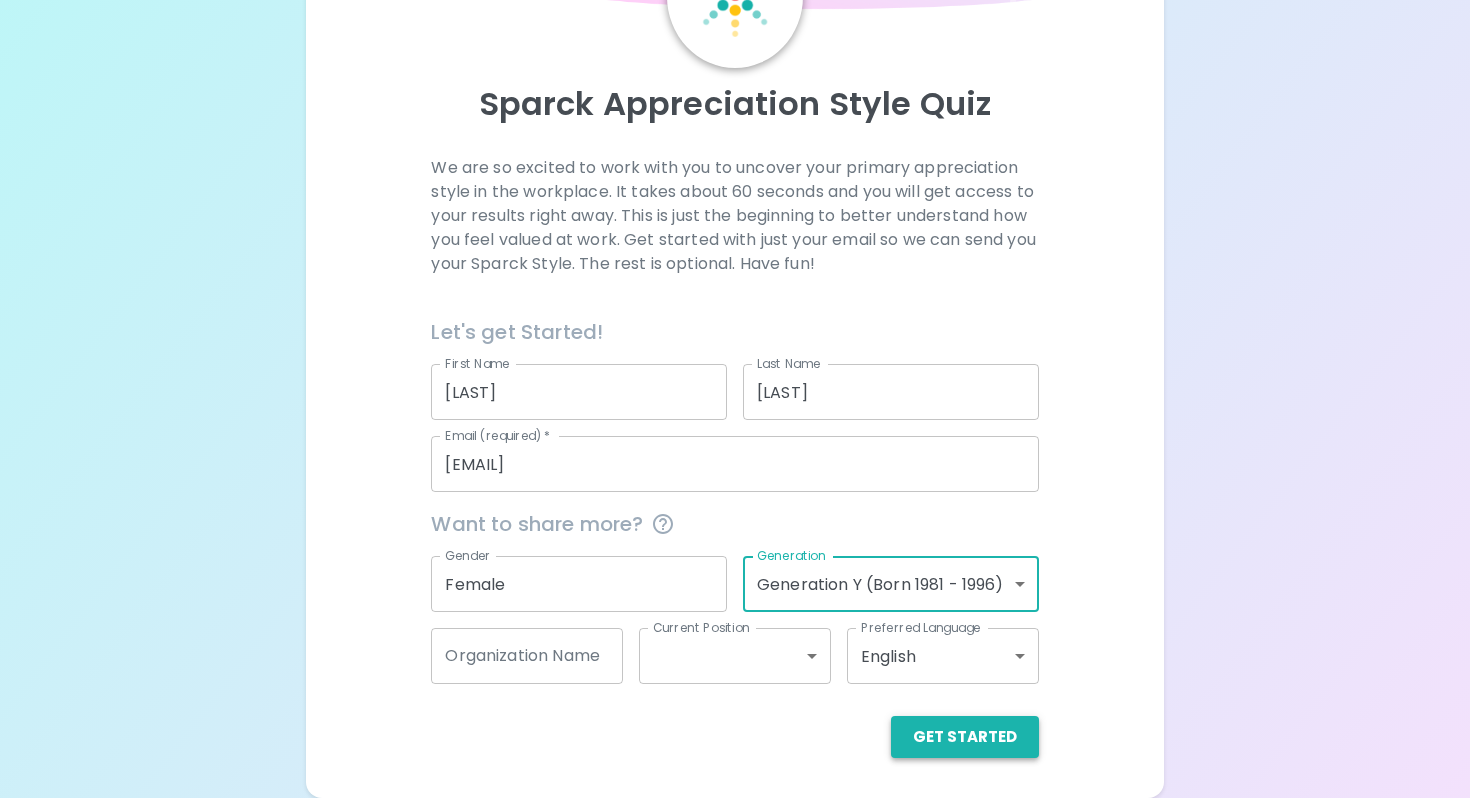 click on "Get Started" at bounding box center [965, 737] 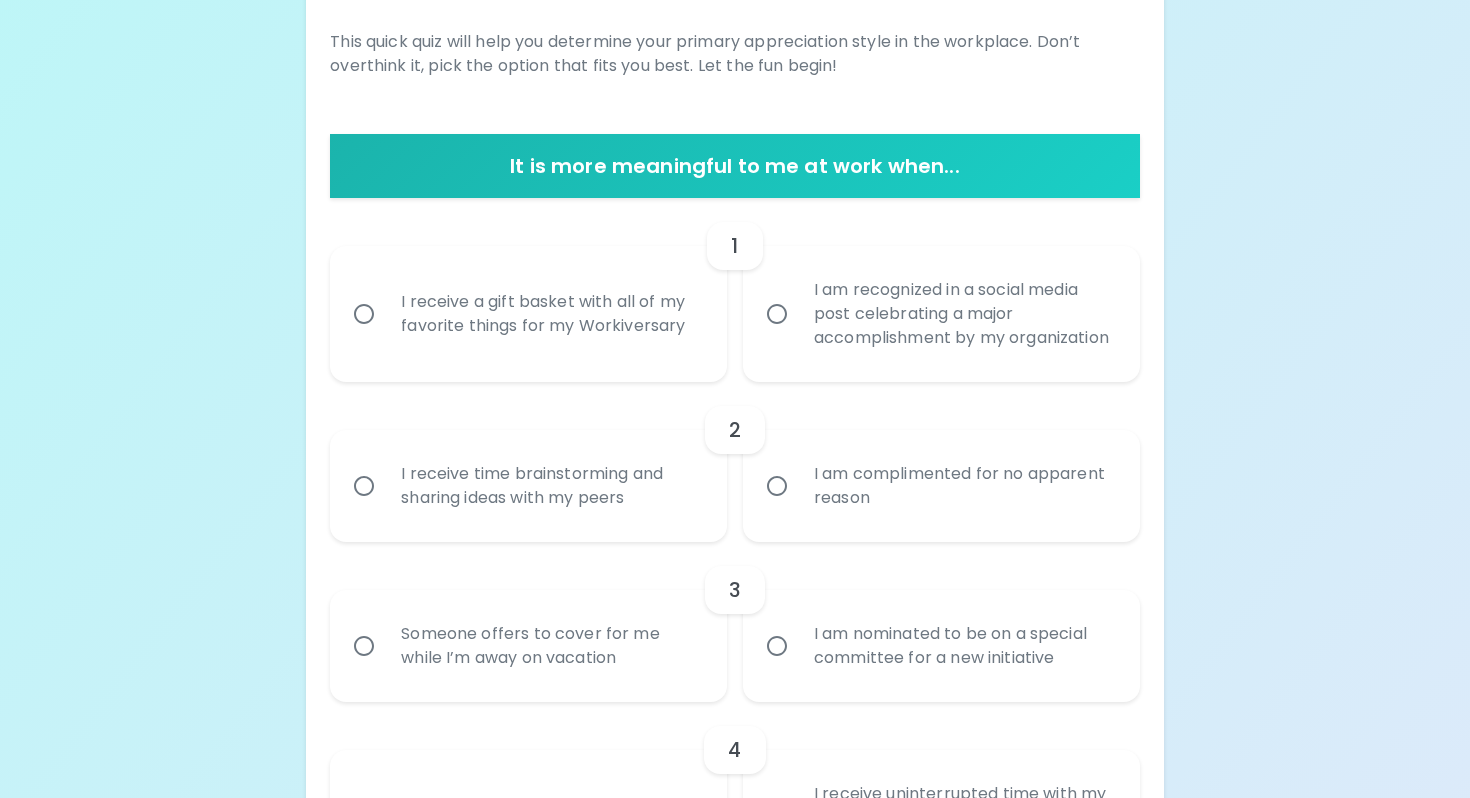 scroll, scrollTop: 287, scrollLeft: 0, axis: vertical 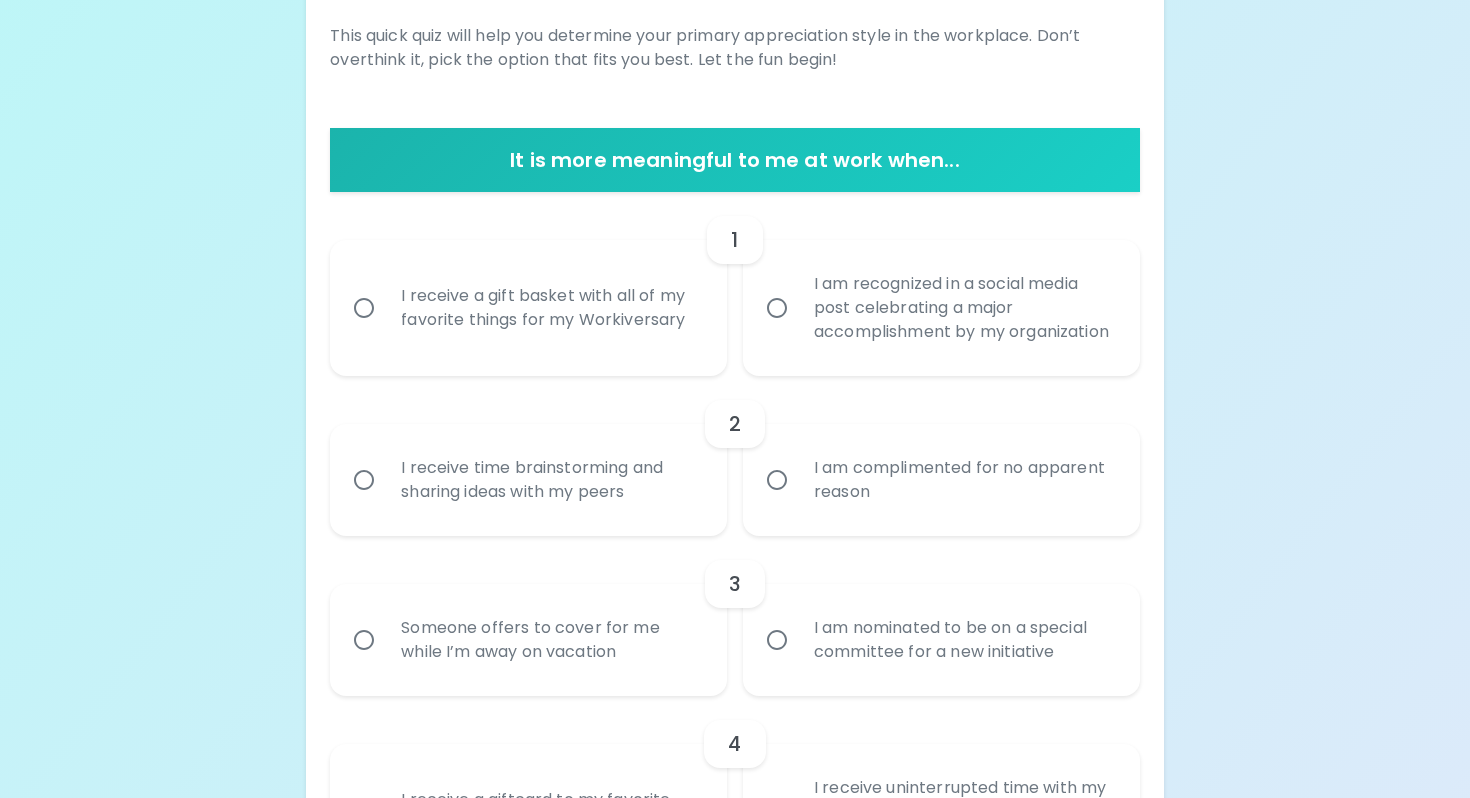 click on "I am recognized in a social media post celebrating a major accomplishment by my organization" at bounding box center (963, 308) 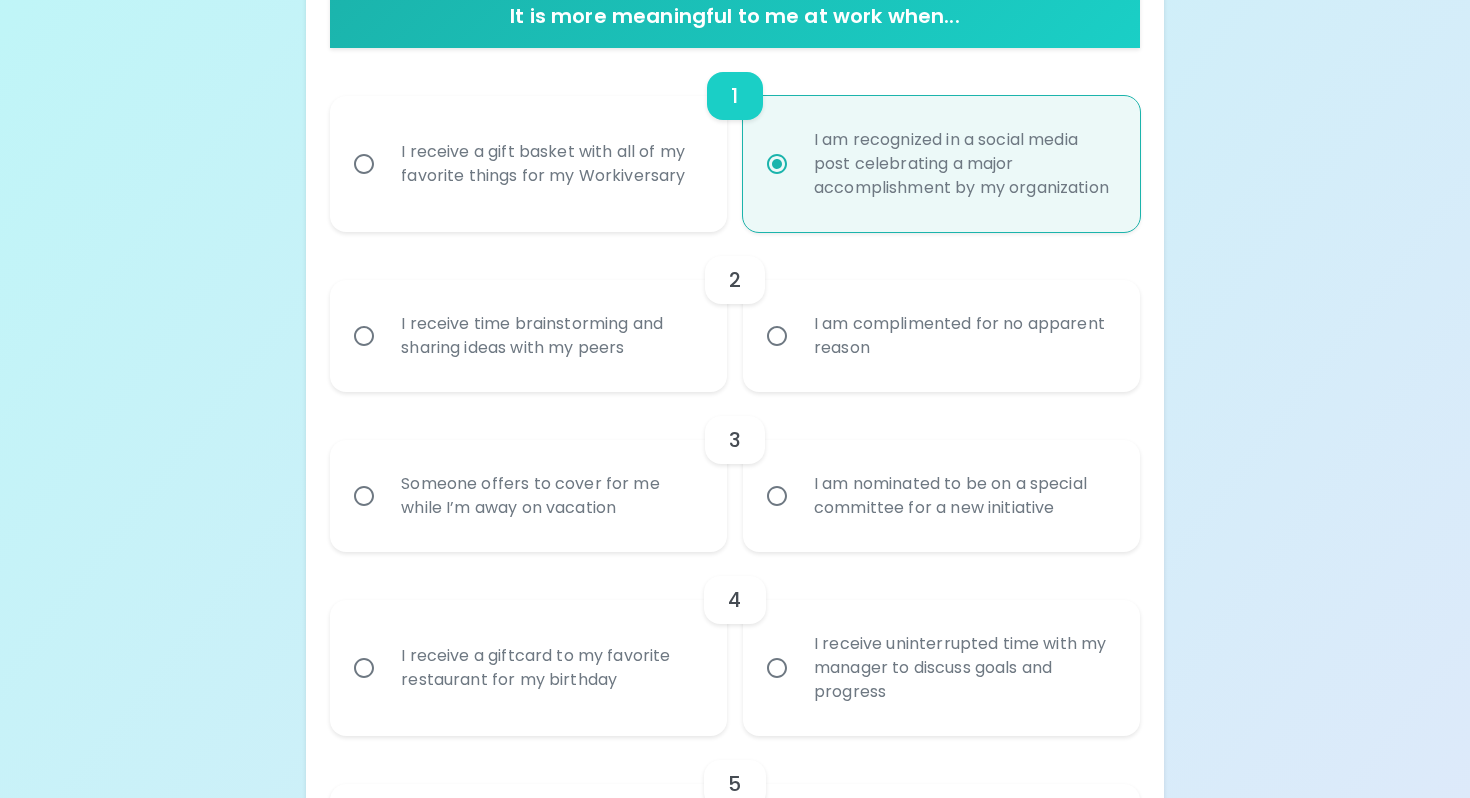 scroll, scrollTop: 447, scrollLeft: 0, axis: vertical 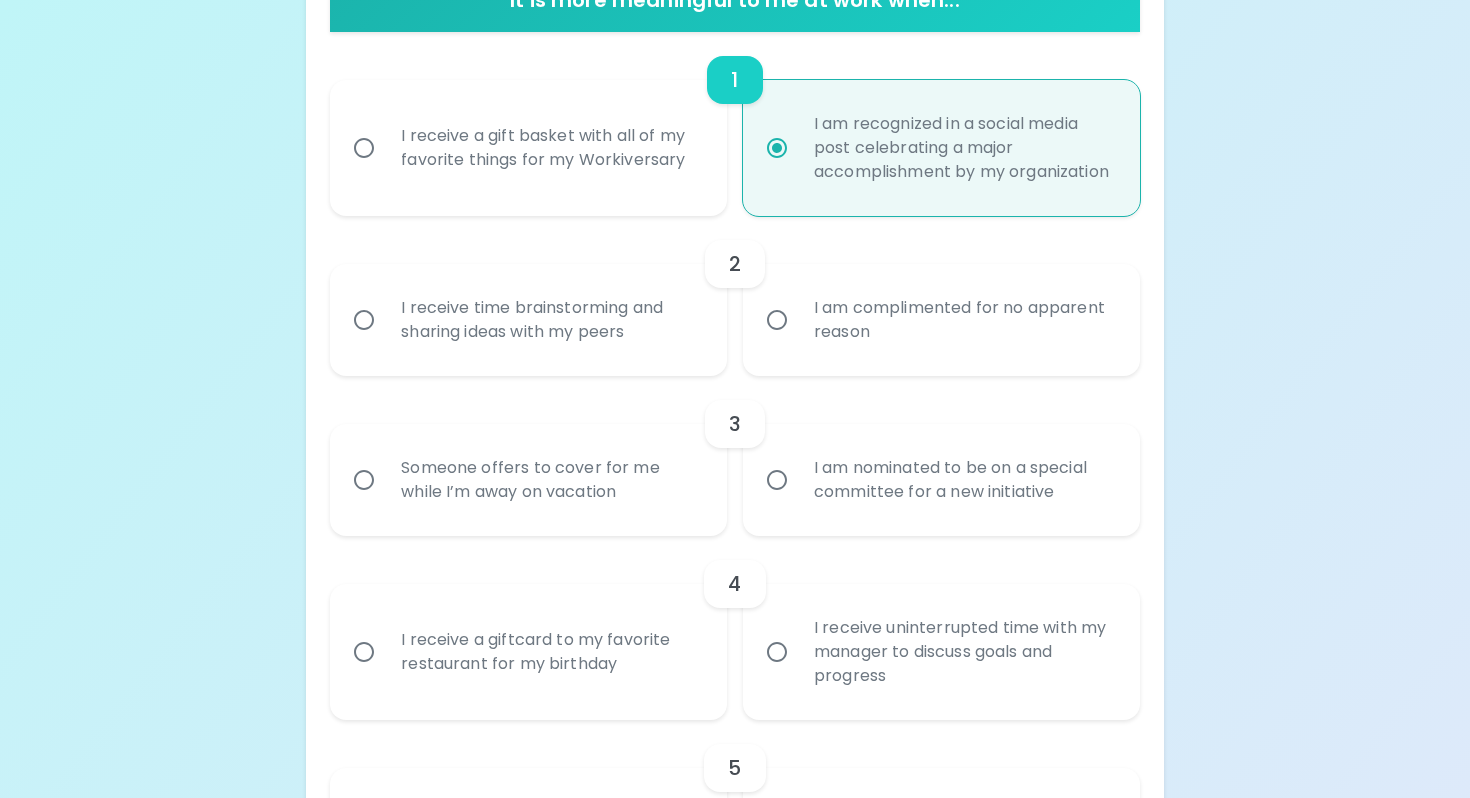 click on "I receive time brainstorming and sharing ideas with my peers" at bounding box center [550, 320] 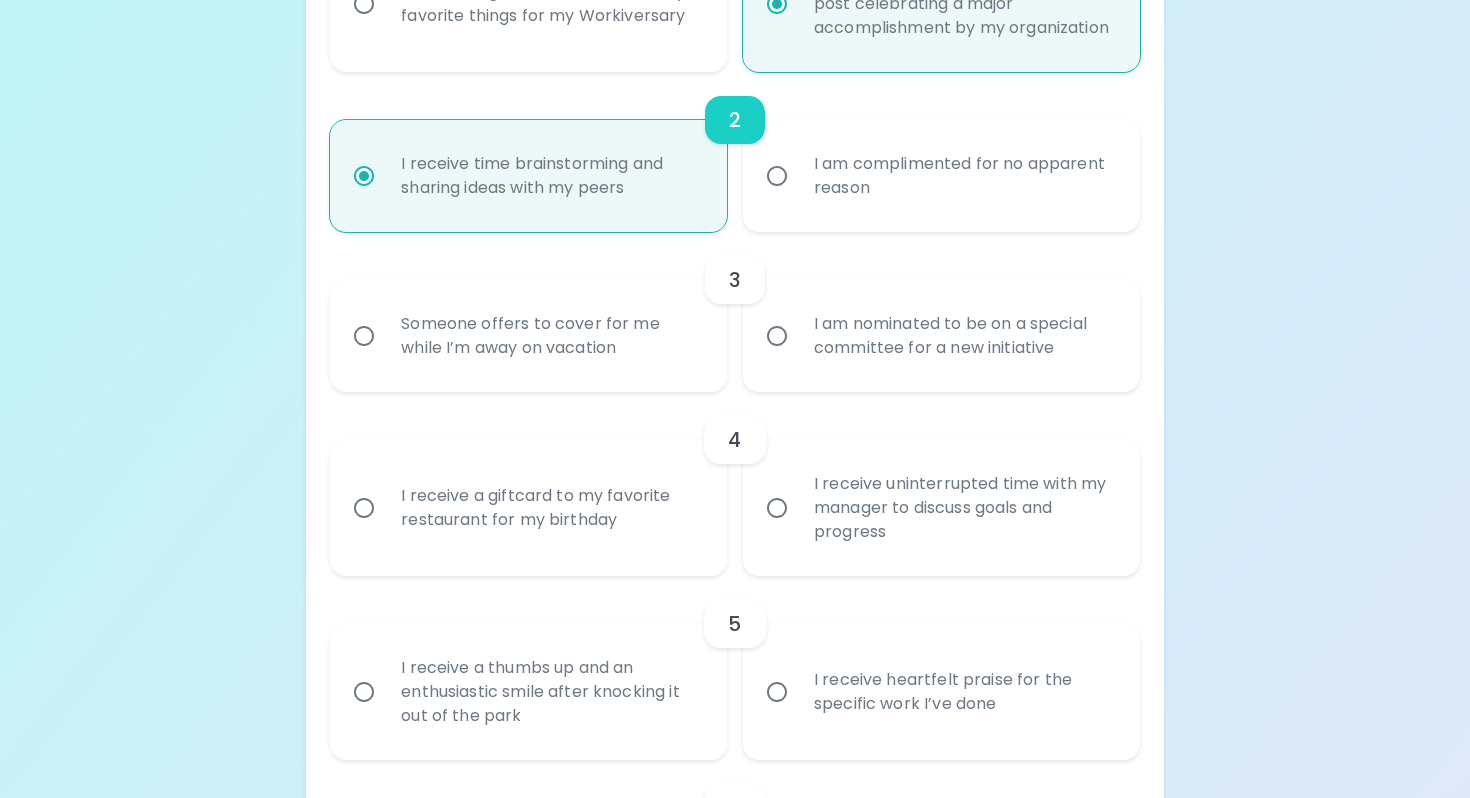 scroll, scrollTop: 607, scrollLeft: 0, axis: vertical 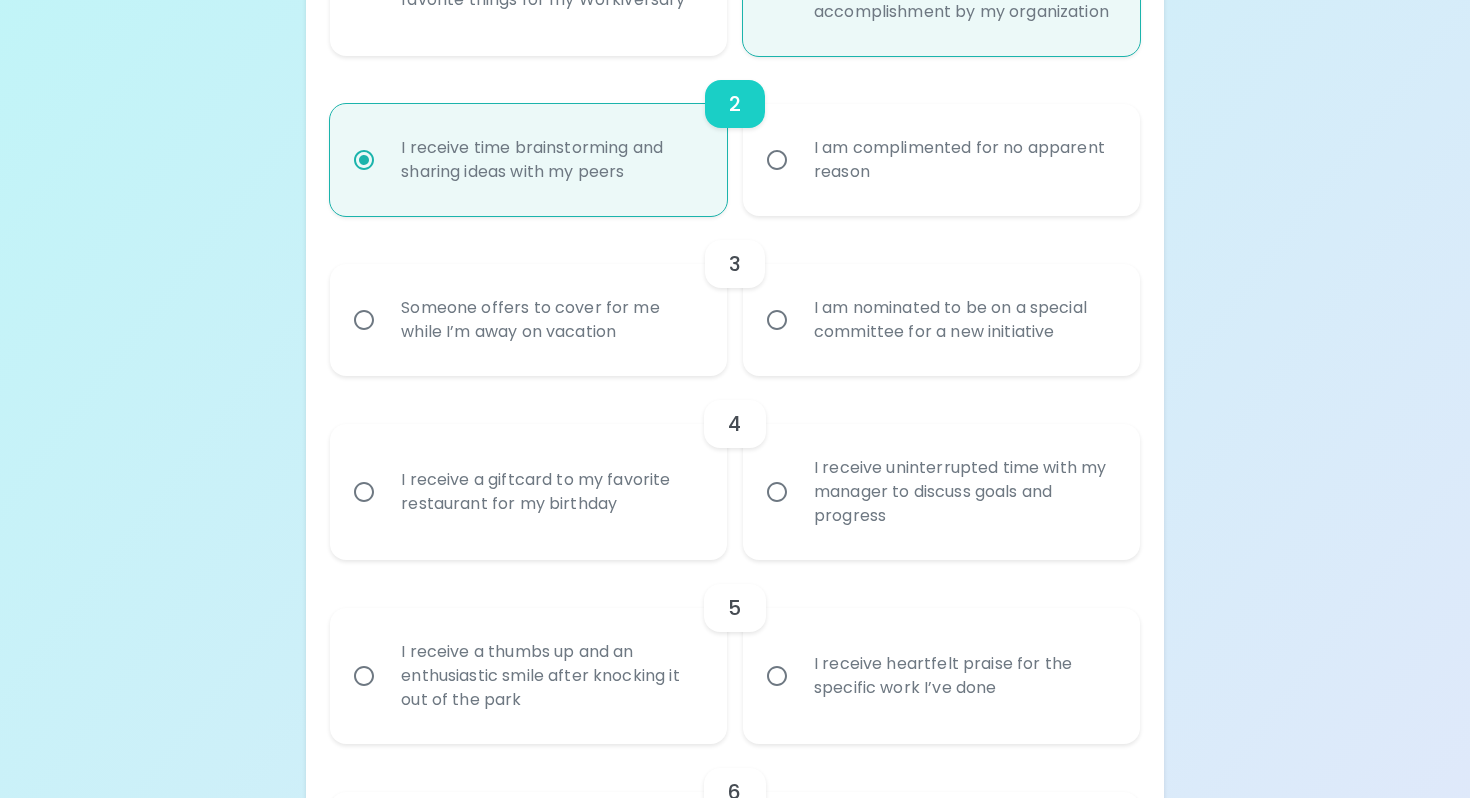 radio on "true" 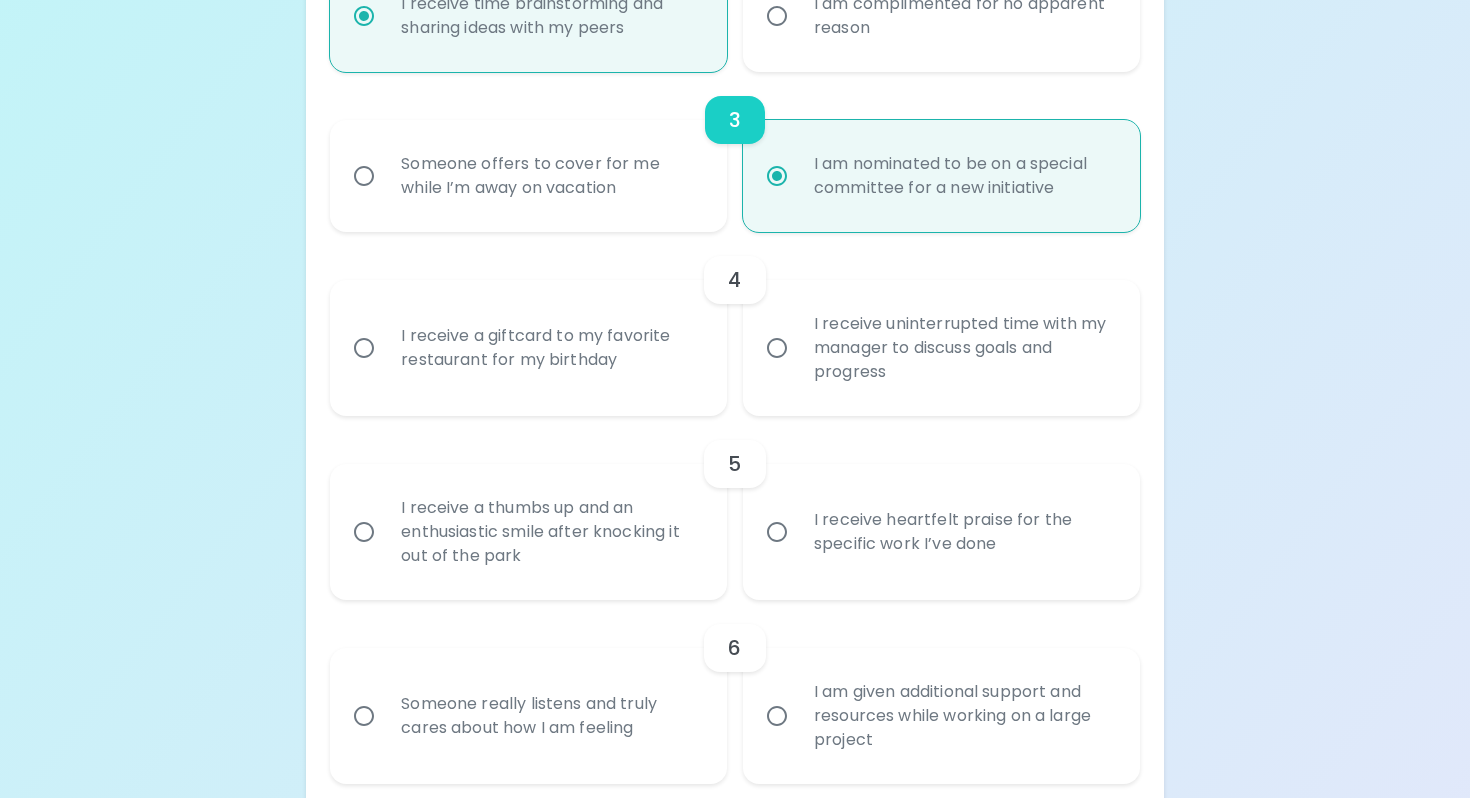 scroll, scrollTop: 767, scrollLeft: 0, axis: vertical 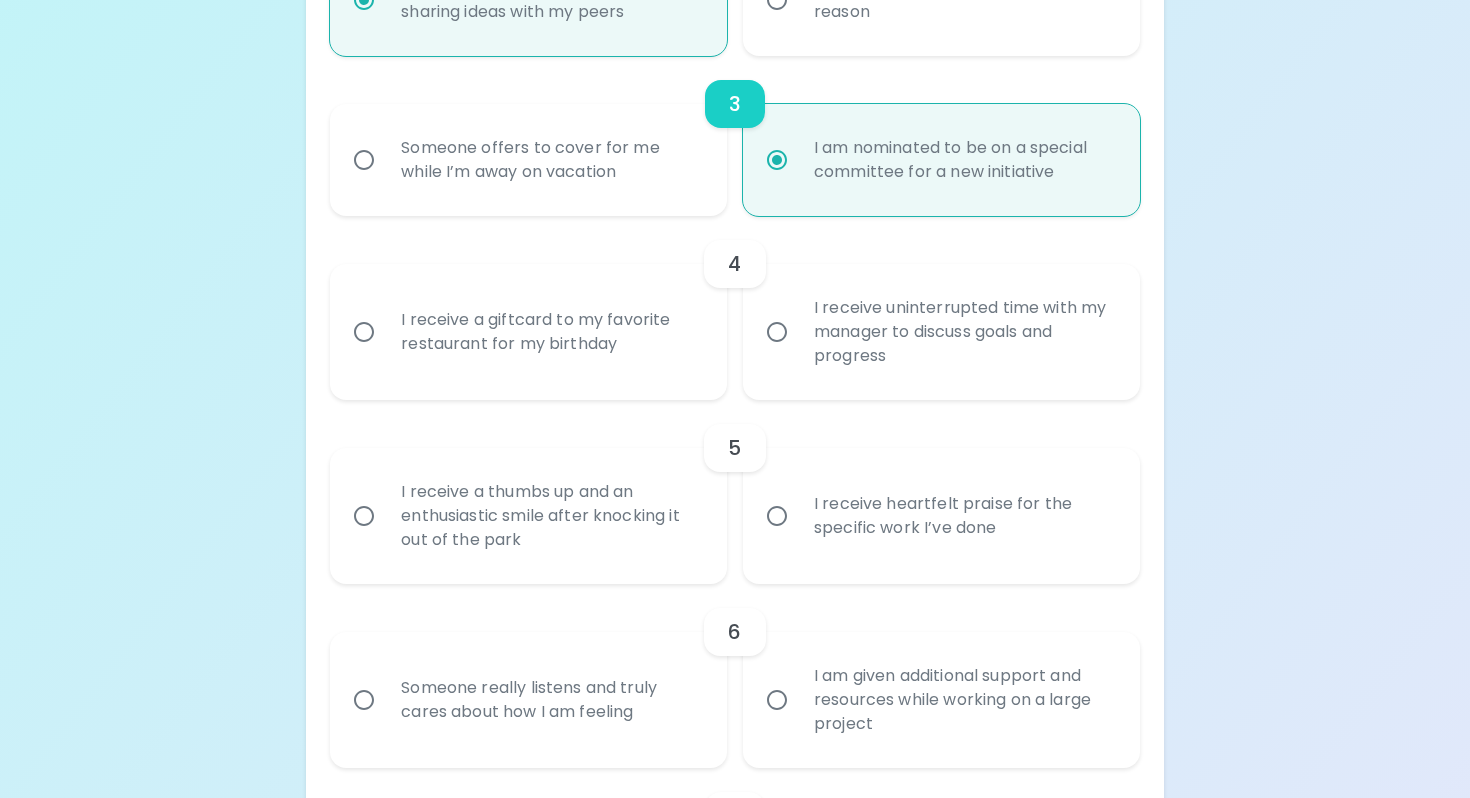 radio on "true" 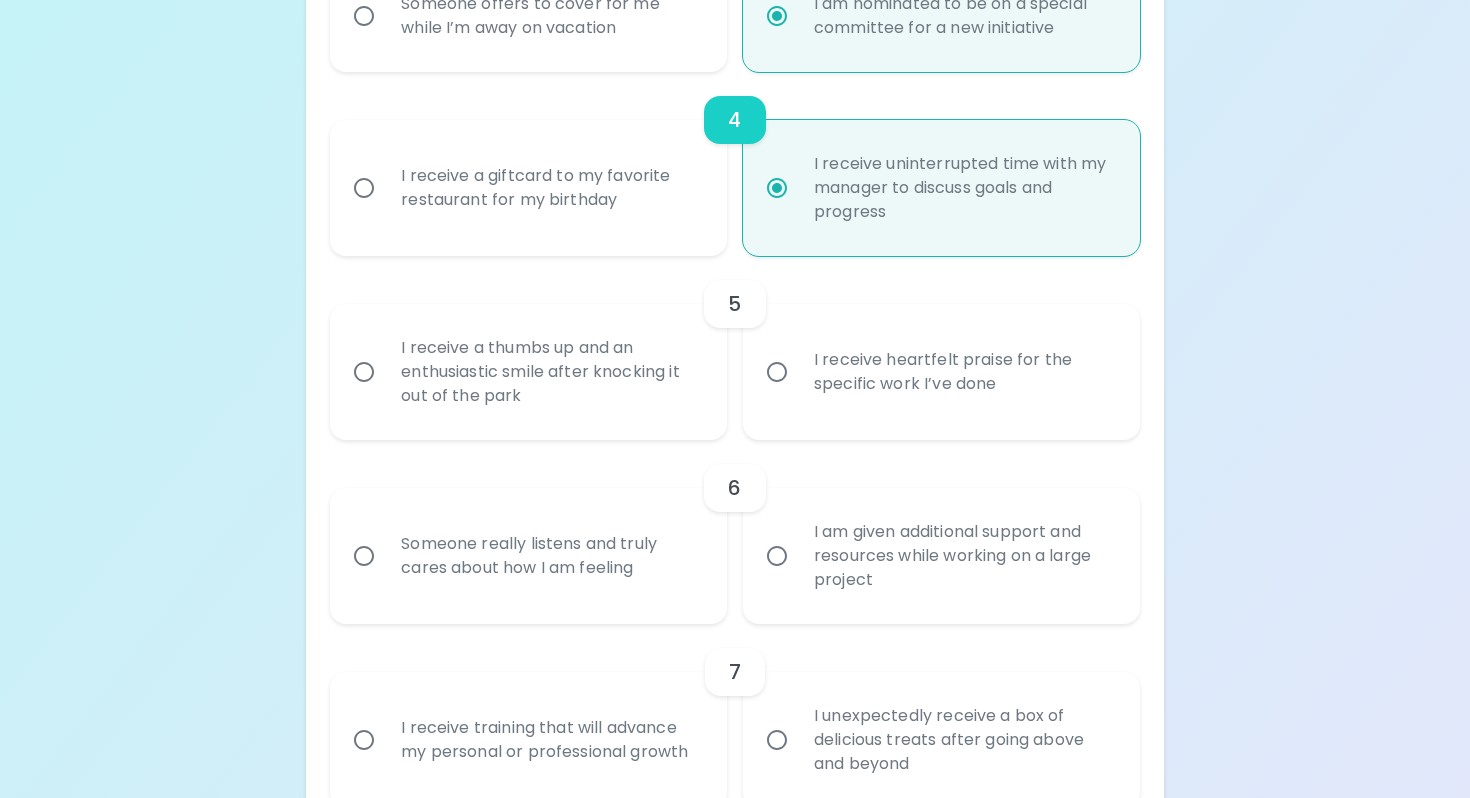 scroll, scrollTop: 927, scrollLeft: 0, axis: vertical 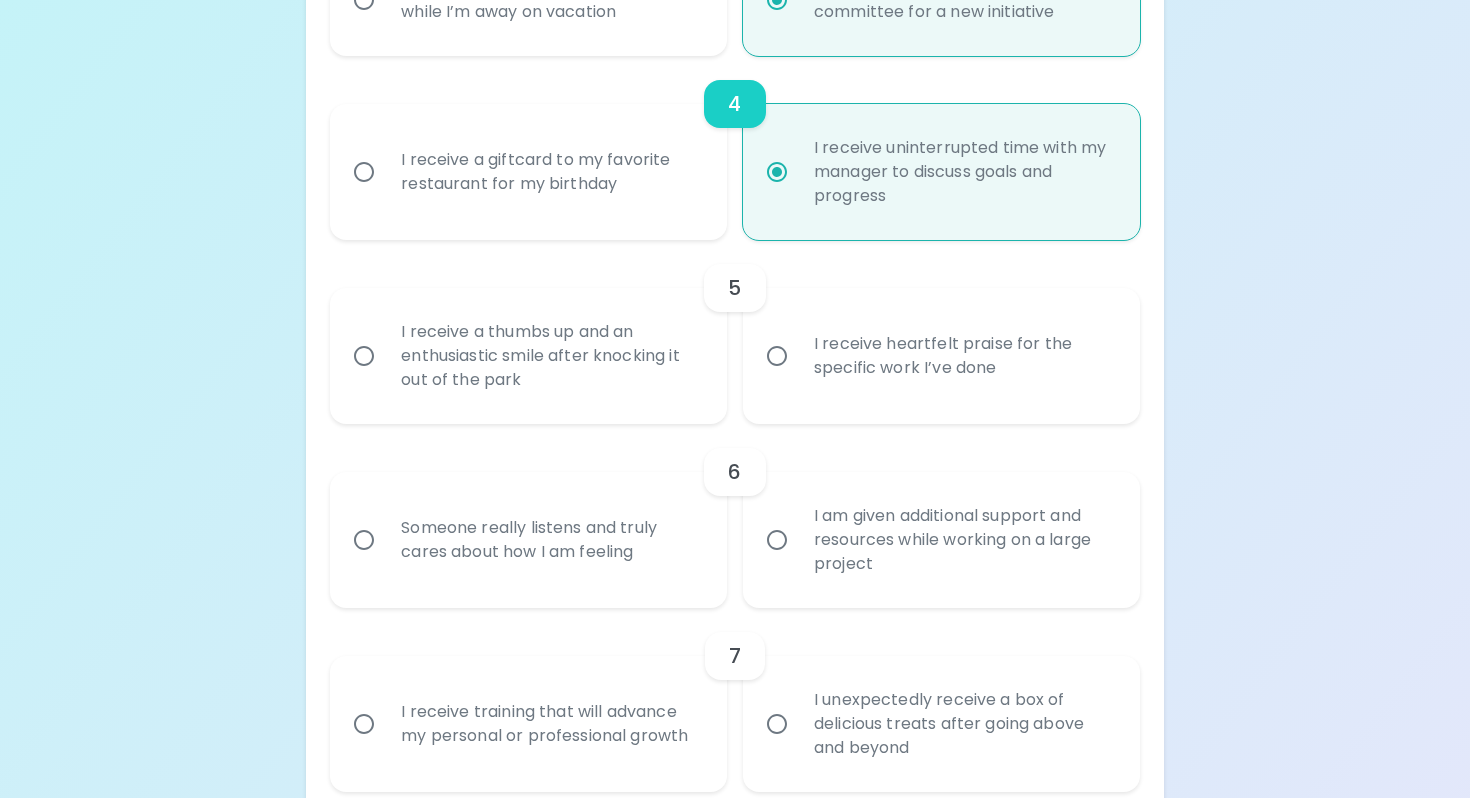radio on "true" 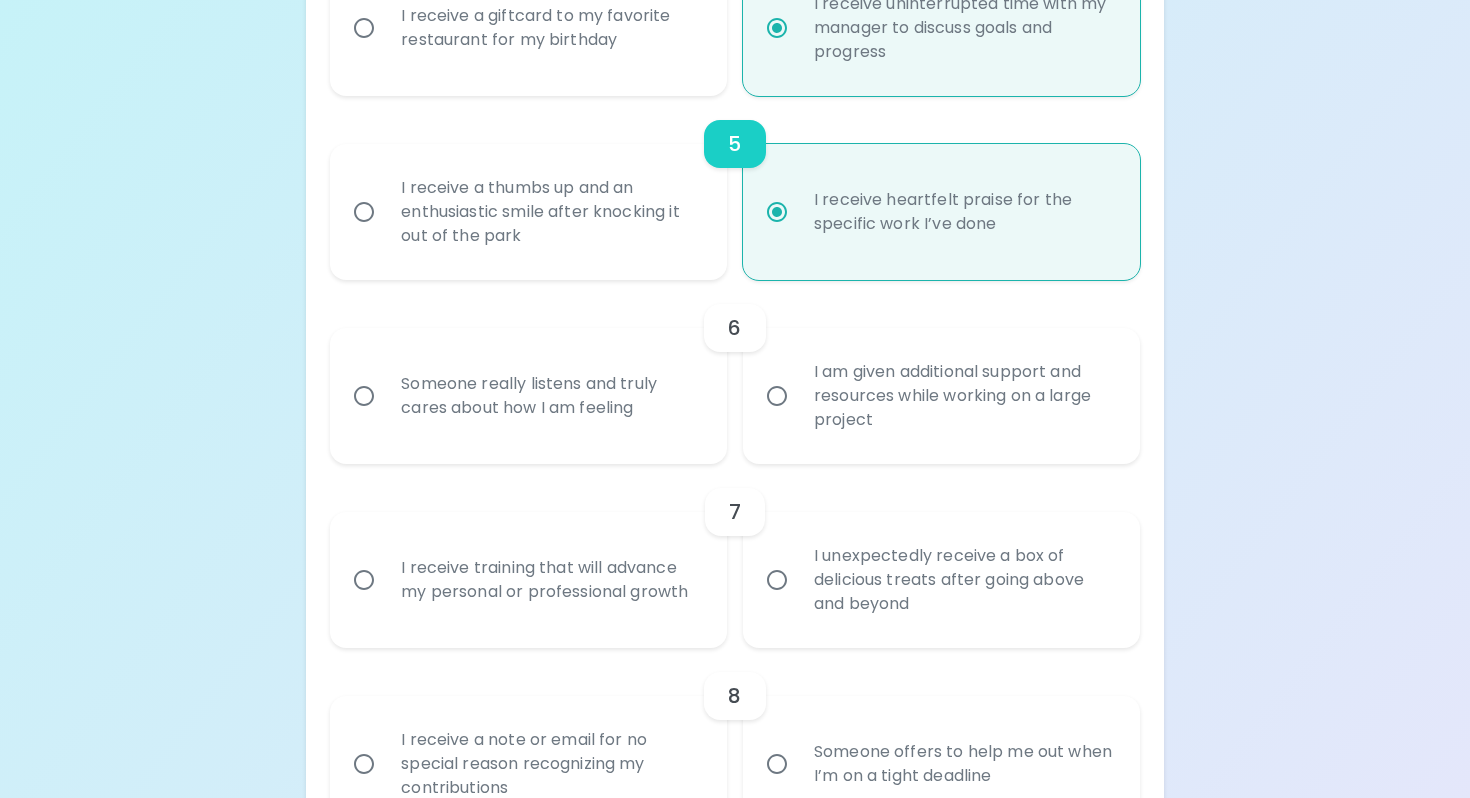 scroll, scrollTop: 1087, scrollLeft: 0, axis: vertical 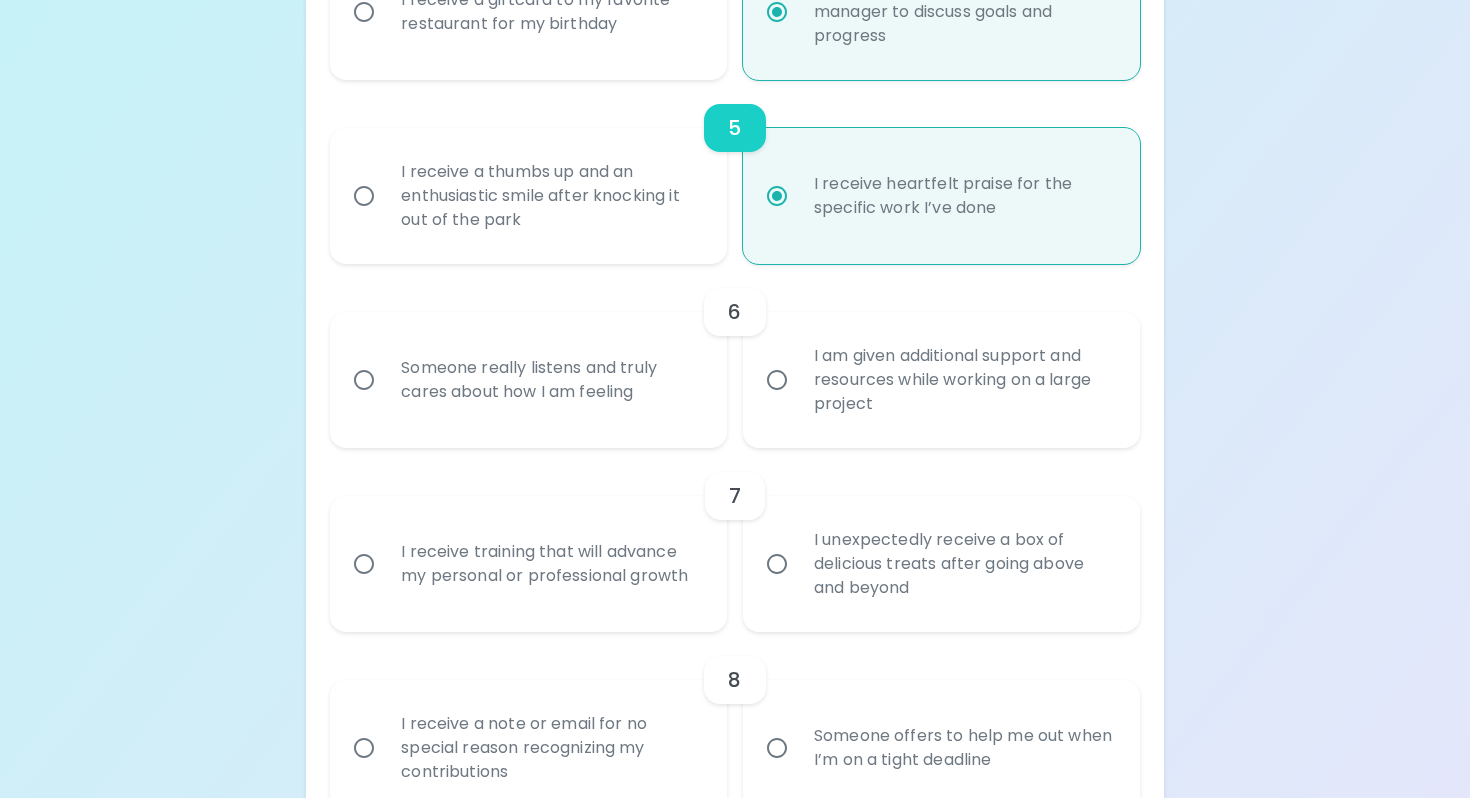 radio on "true" 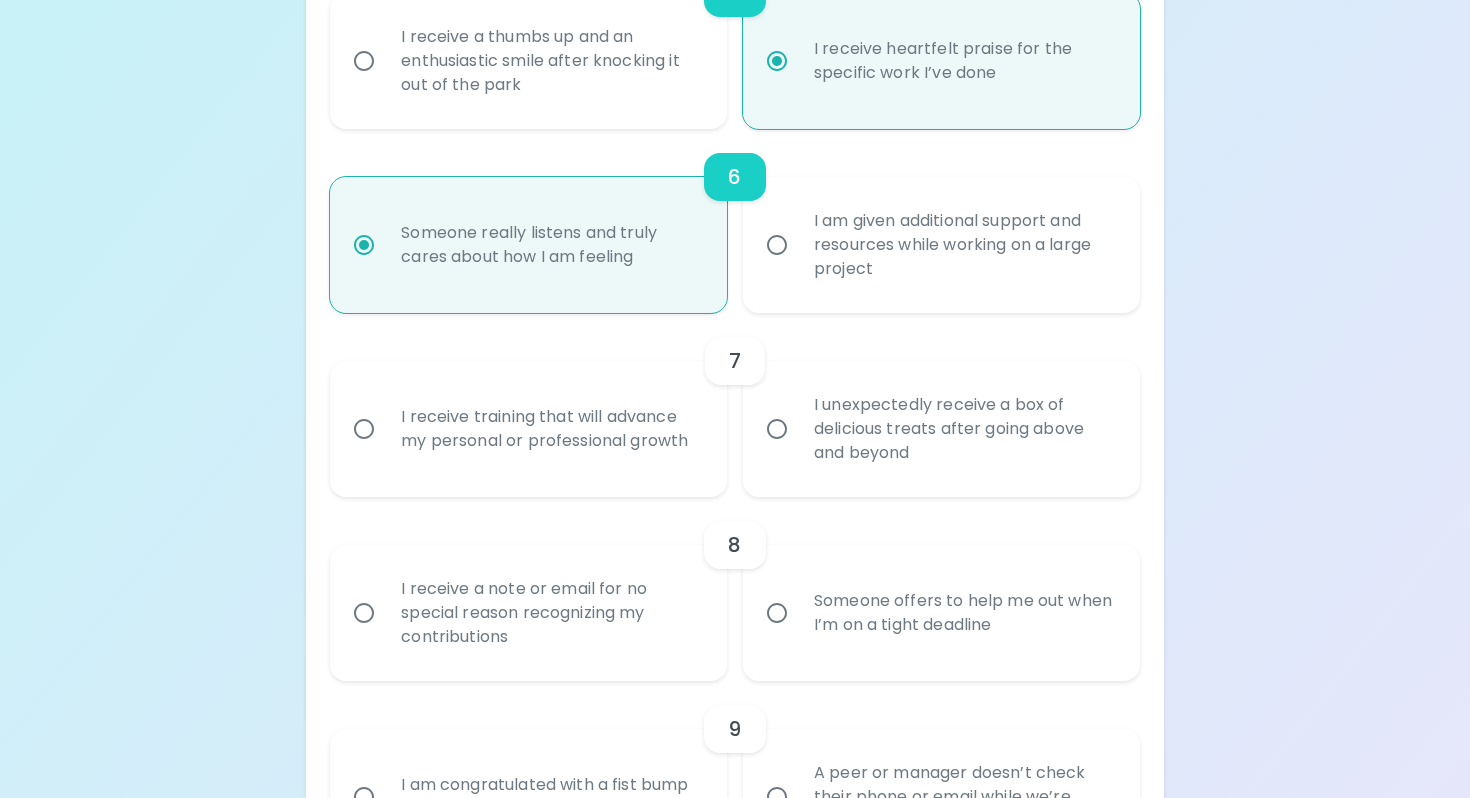 scroll, scrollTop: 1247, scrollLeft: 0, axis: vertical 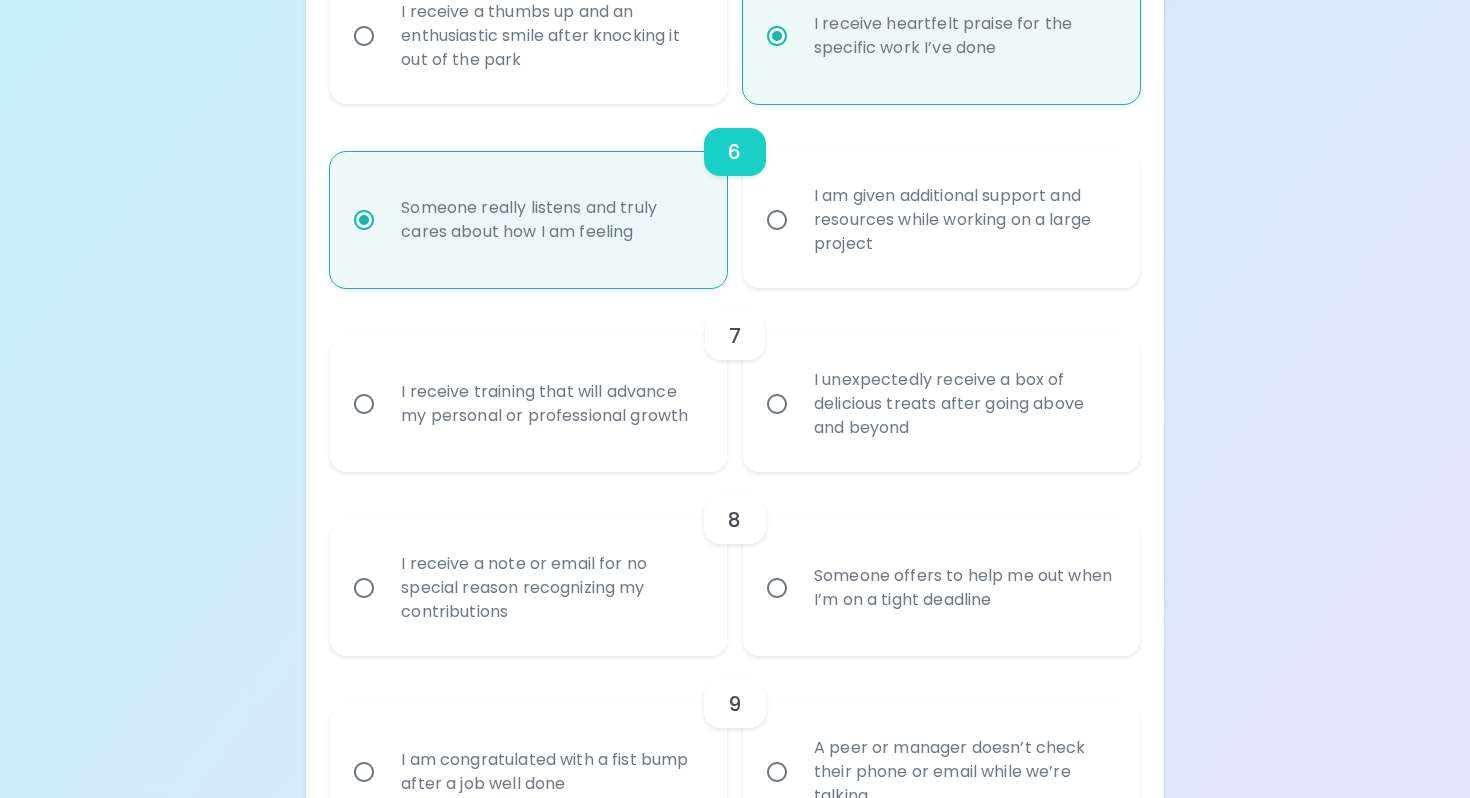 radio on "true" 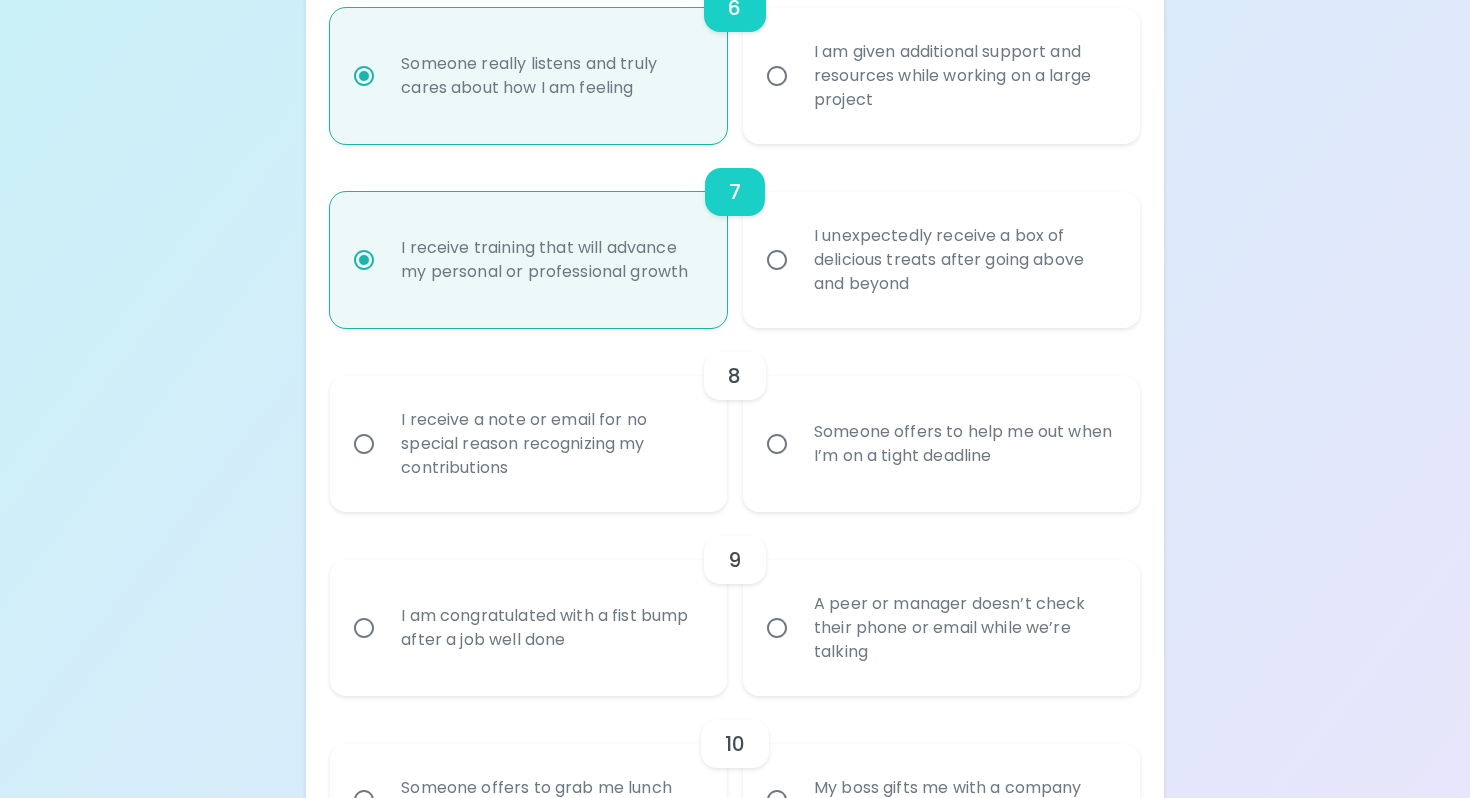 scroll, scrollTop: 1407, scrollLeft: 0, axis: vertical 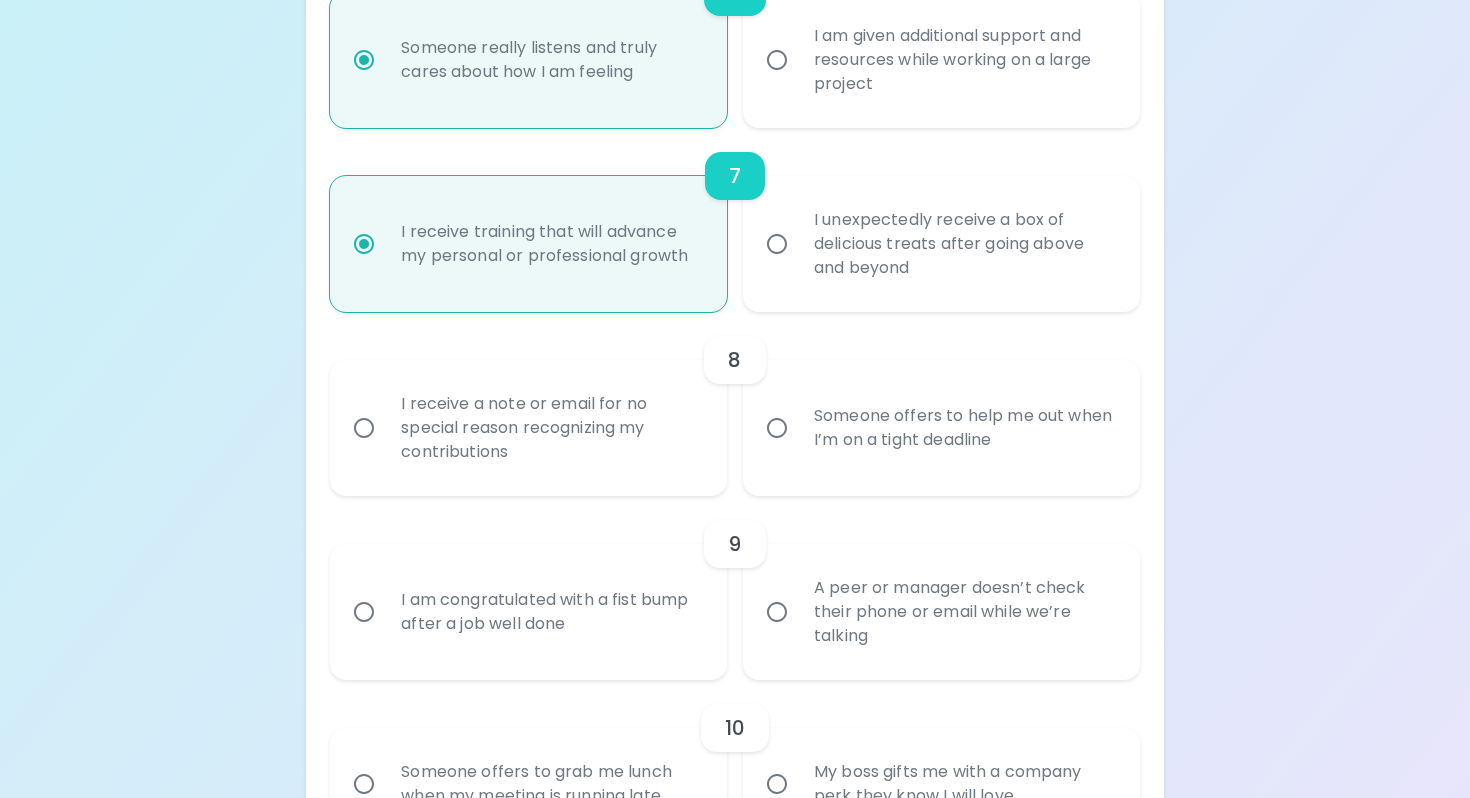 radio on "true" 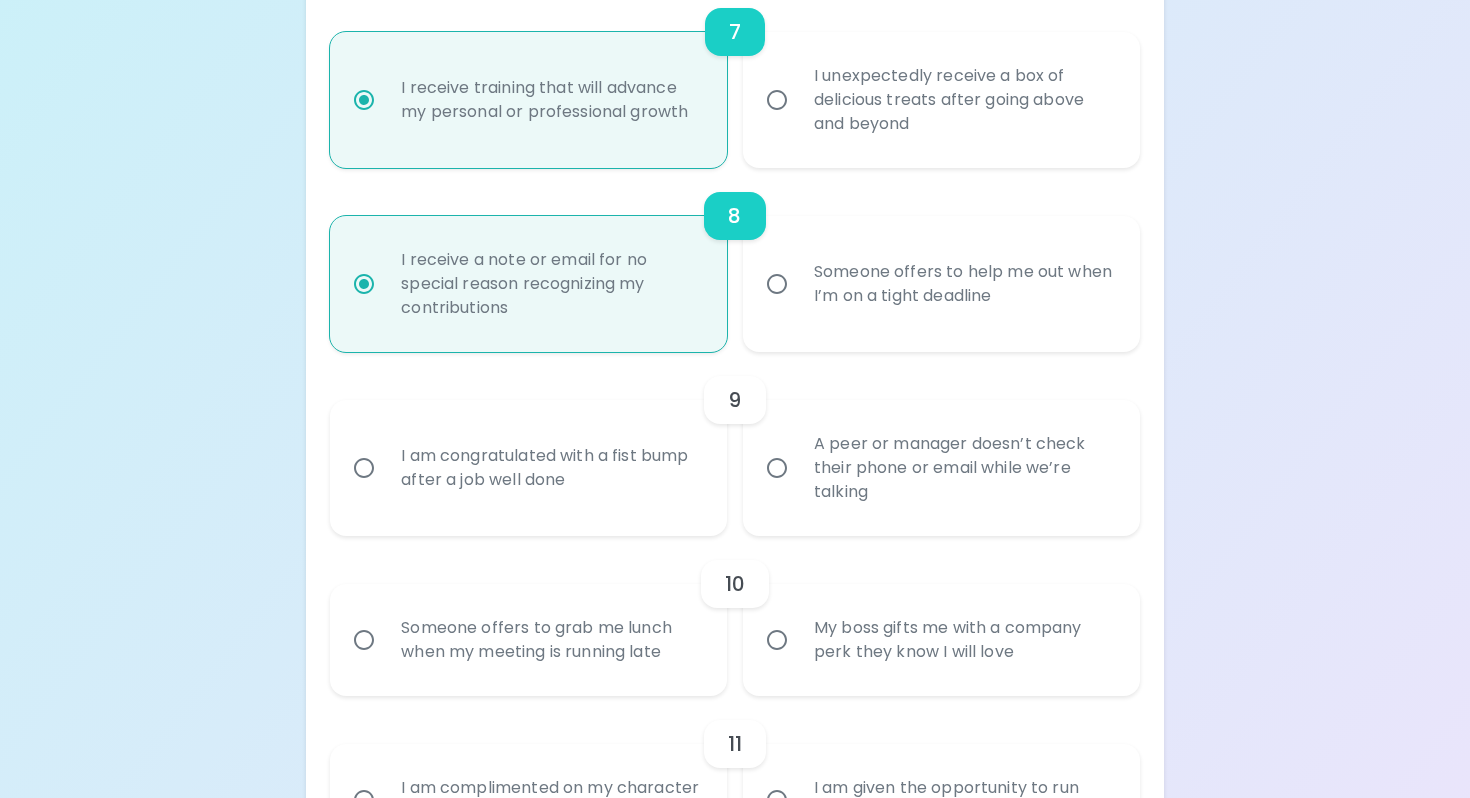 scroll, scrollTop: 1567, scrollLeft: 0, axis: vertical 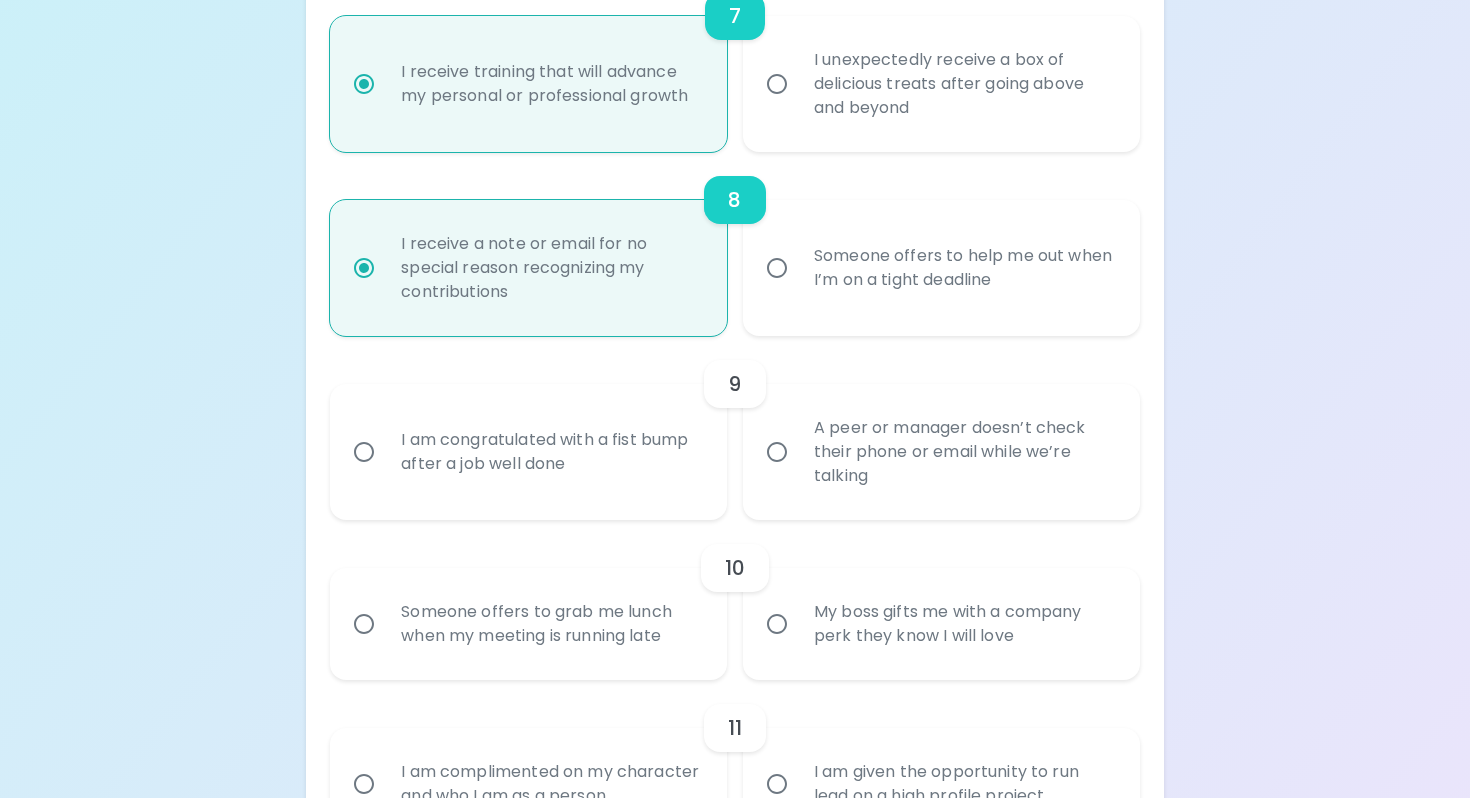 radio on "true" 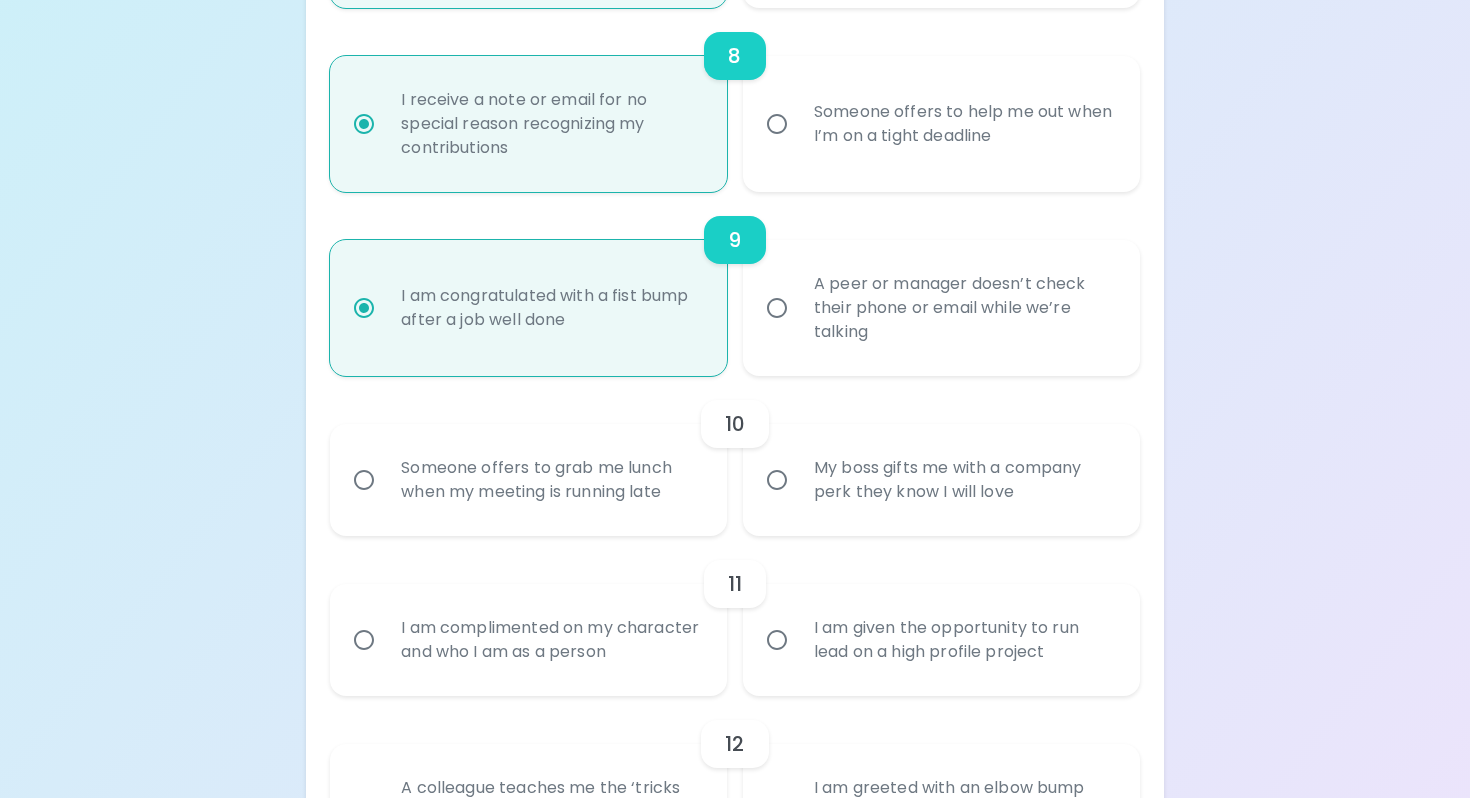 scroll, scrollTop: 1727, scrollLeft: 0, axis: vertical 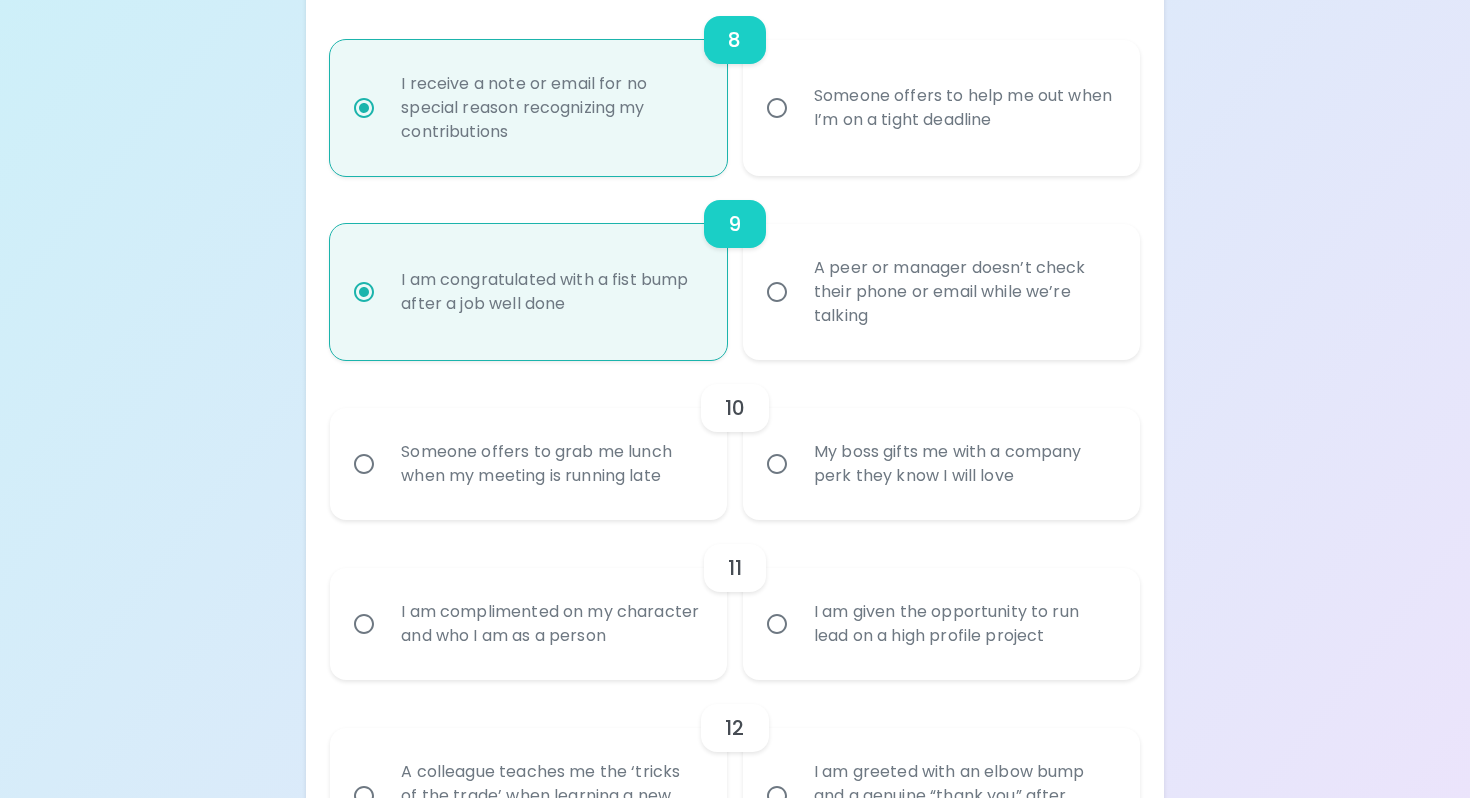 radio on "true" 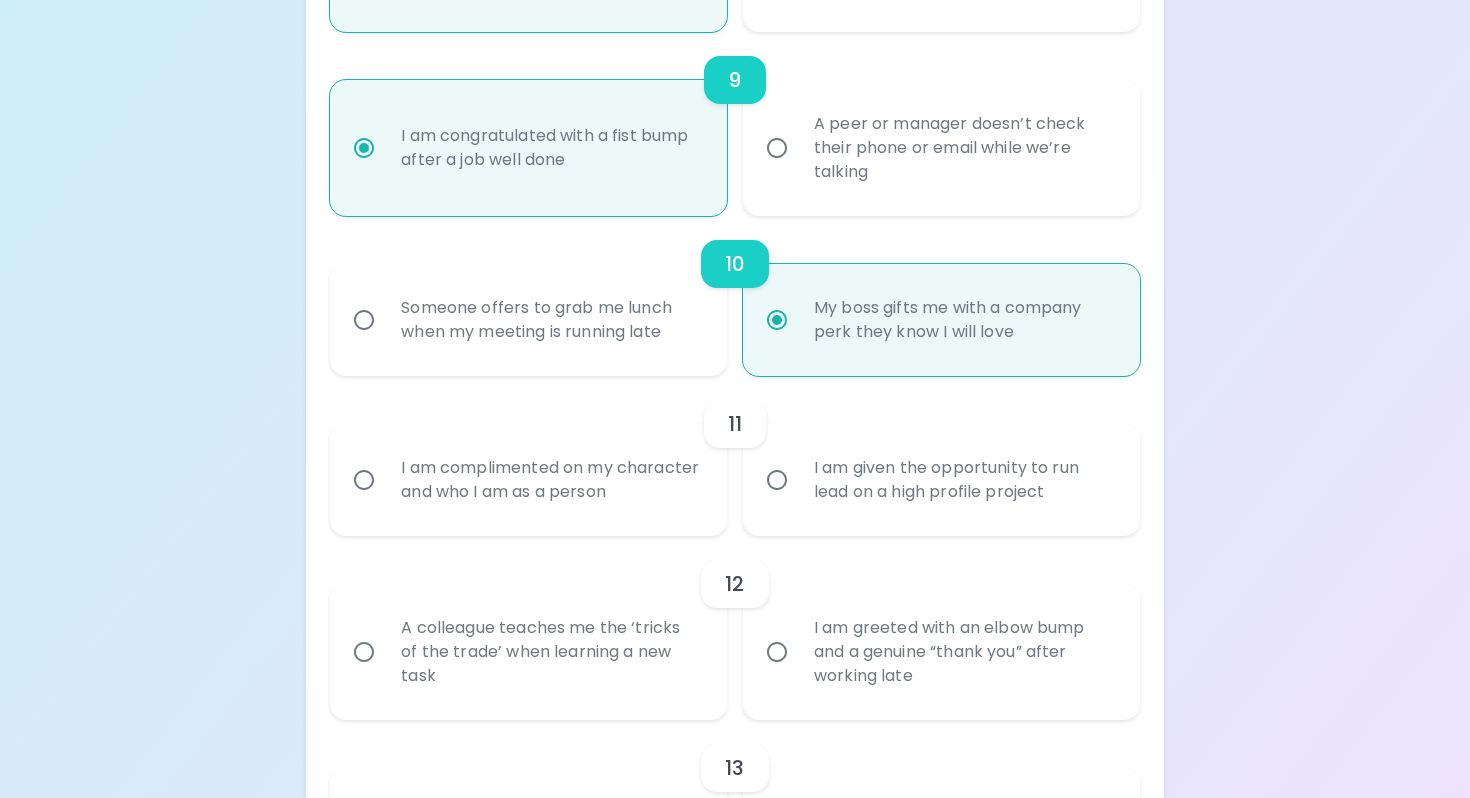 scroll, scrollTop: 1887, scrollLeft: 0, axis: vertical 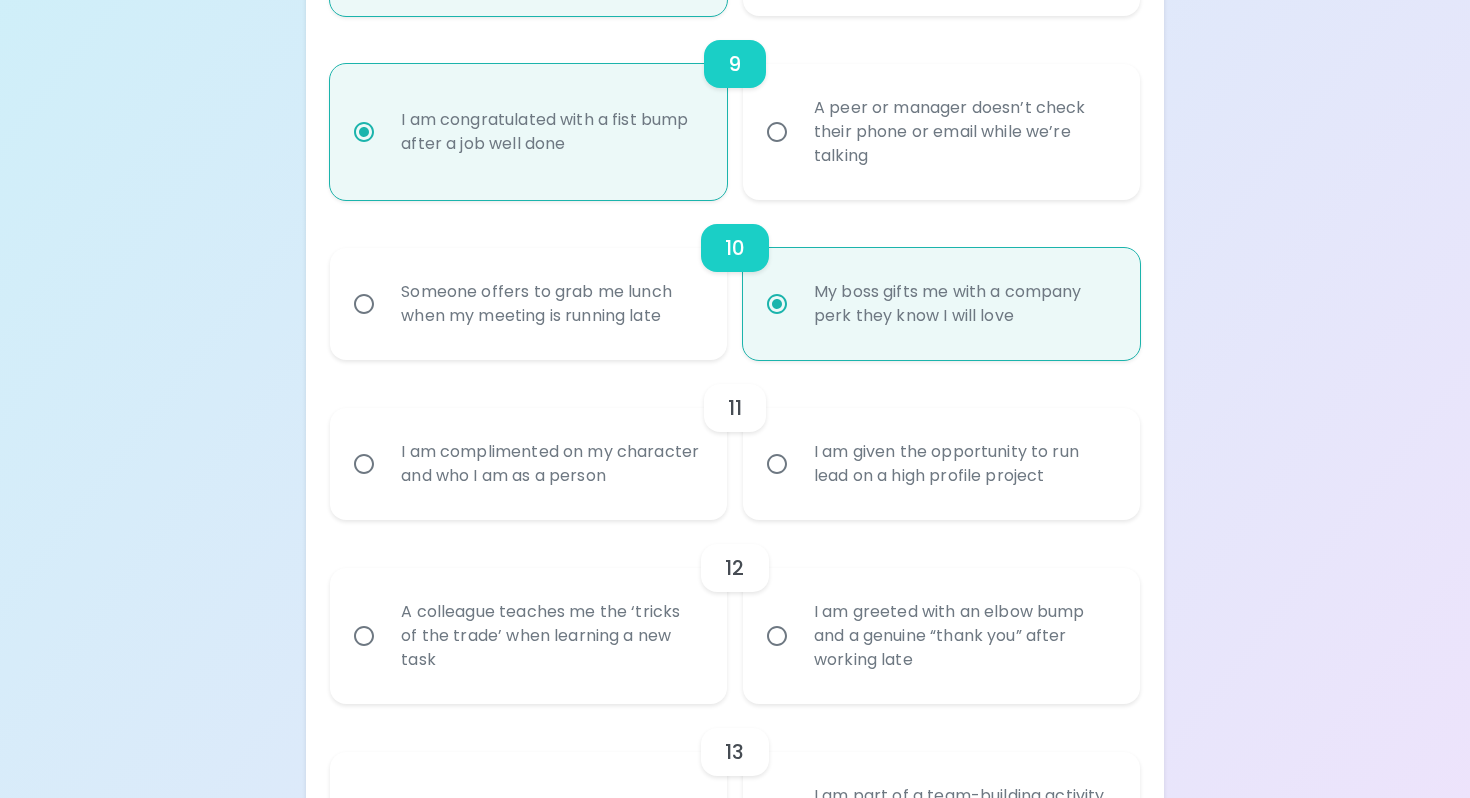 radio on "true" 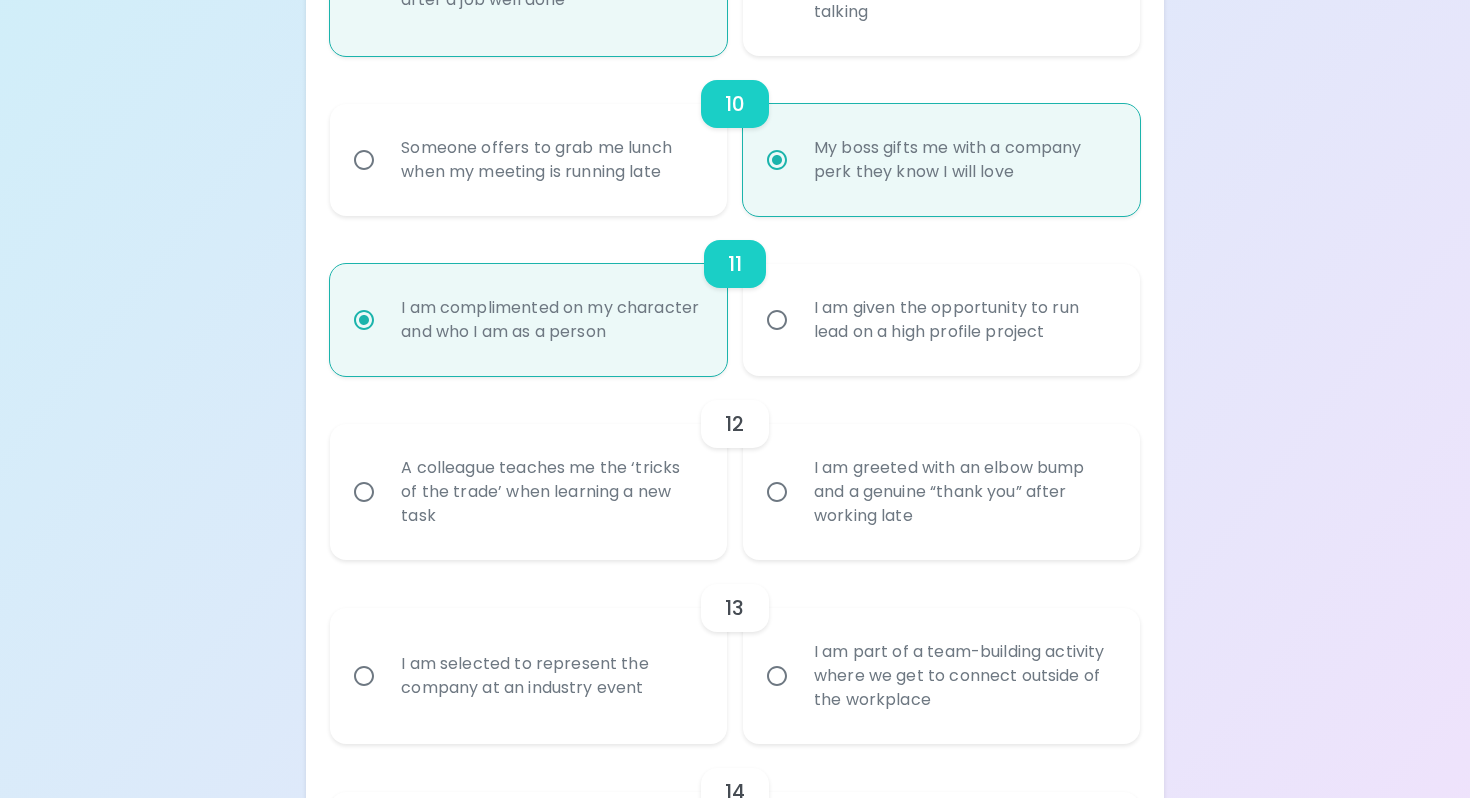 scroll, scrollTop: 2047, scrollLeft: 0, axis: vertical 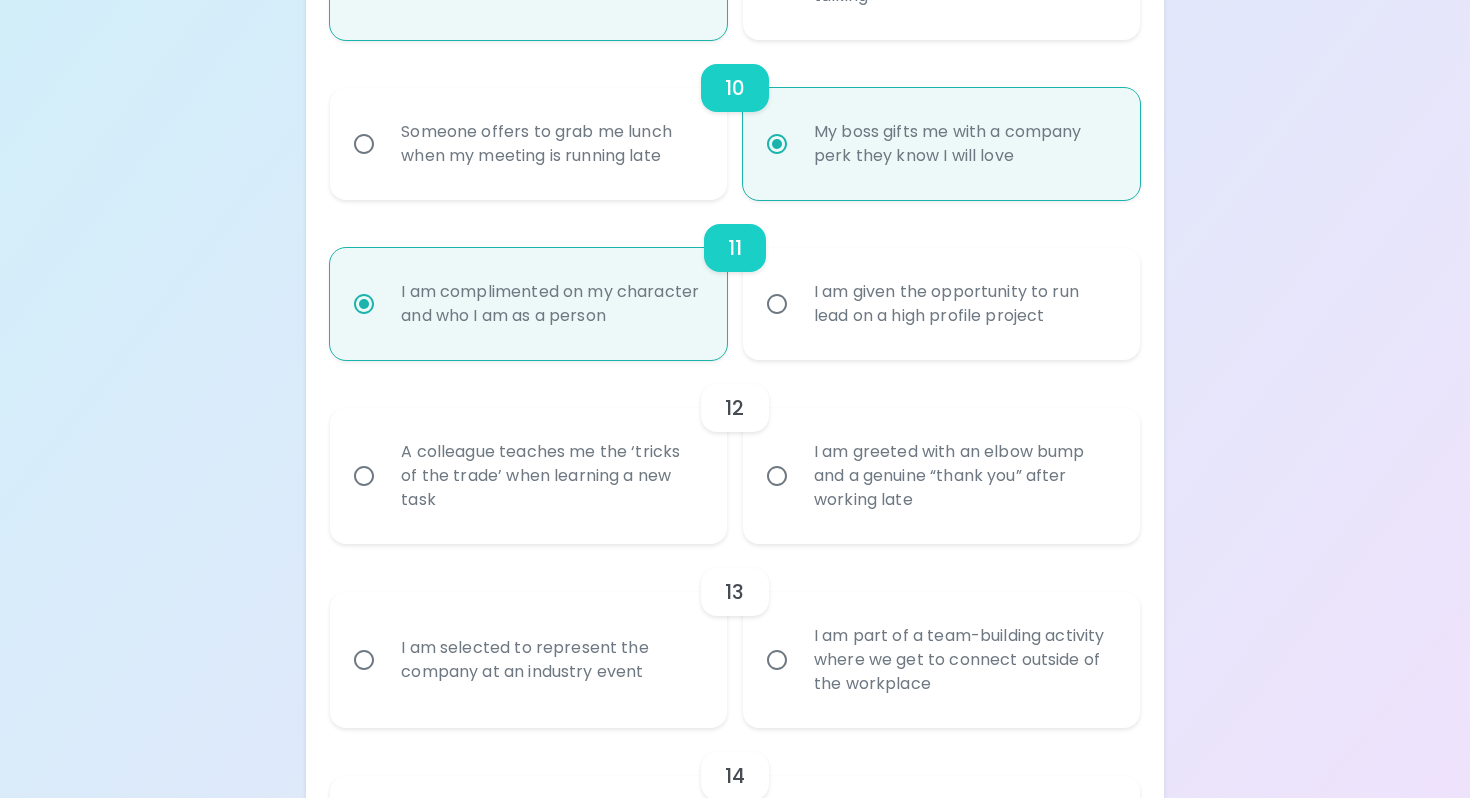 radio on "true" 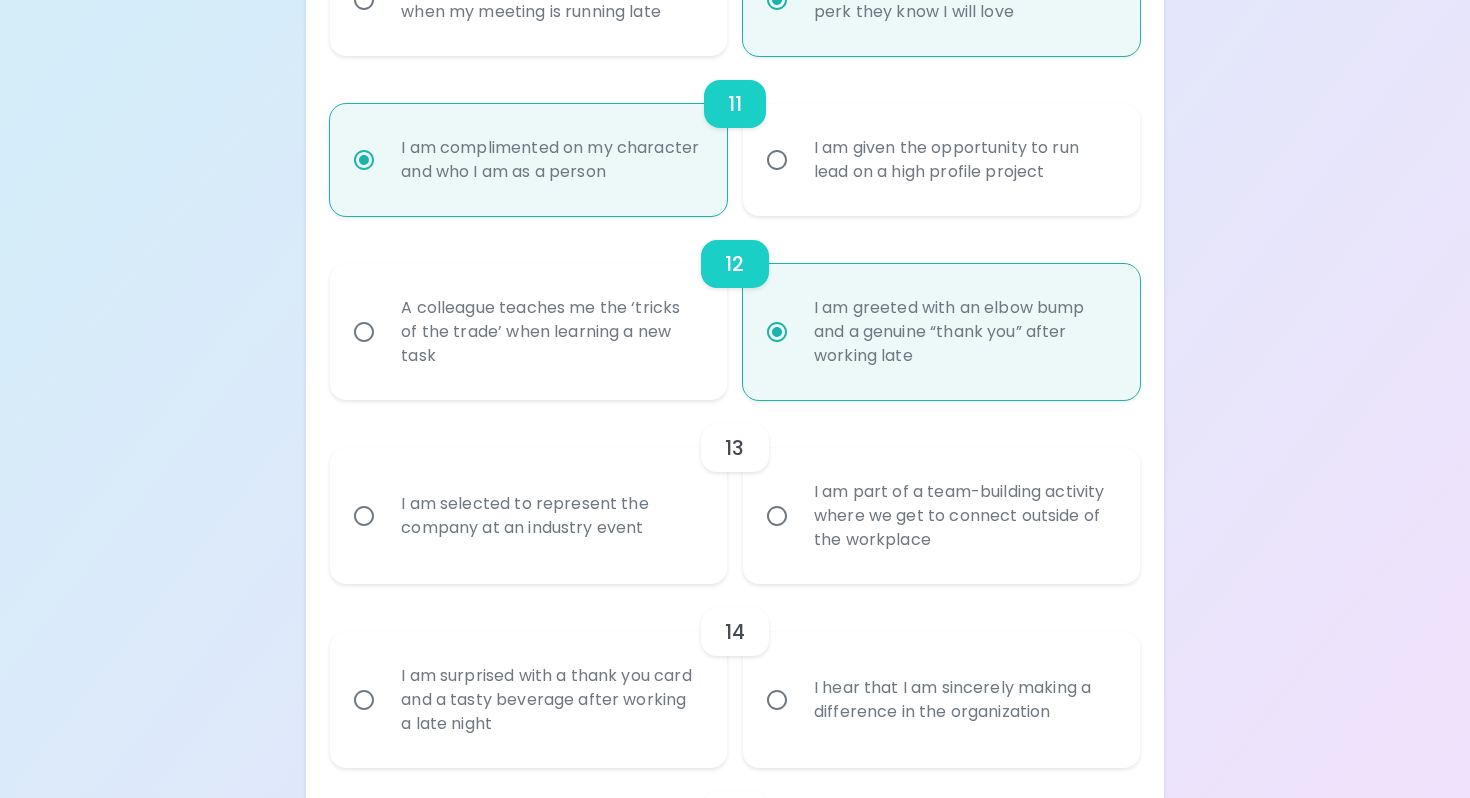 scroll, scrollTop: 2207, scrollLeft: 0, axis: vertical 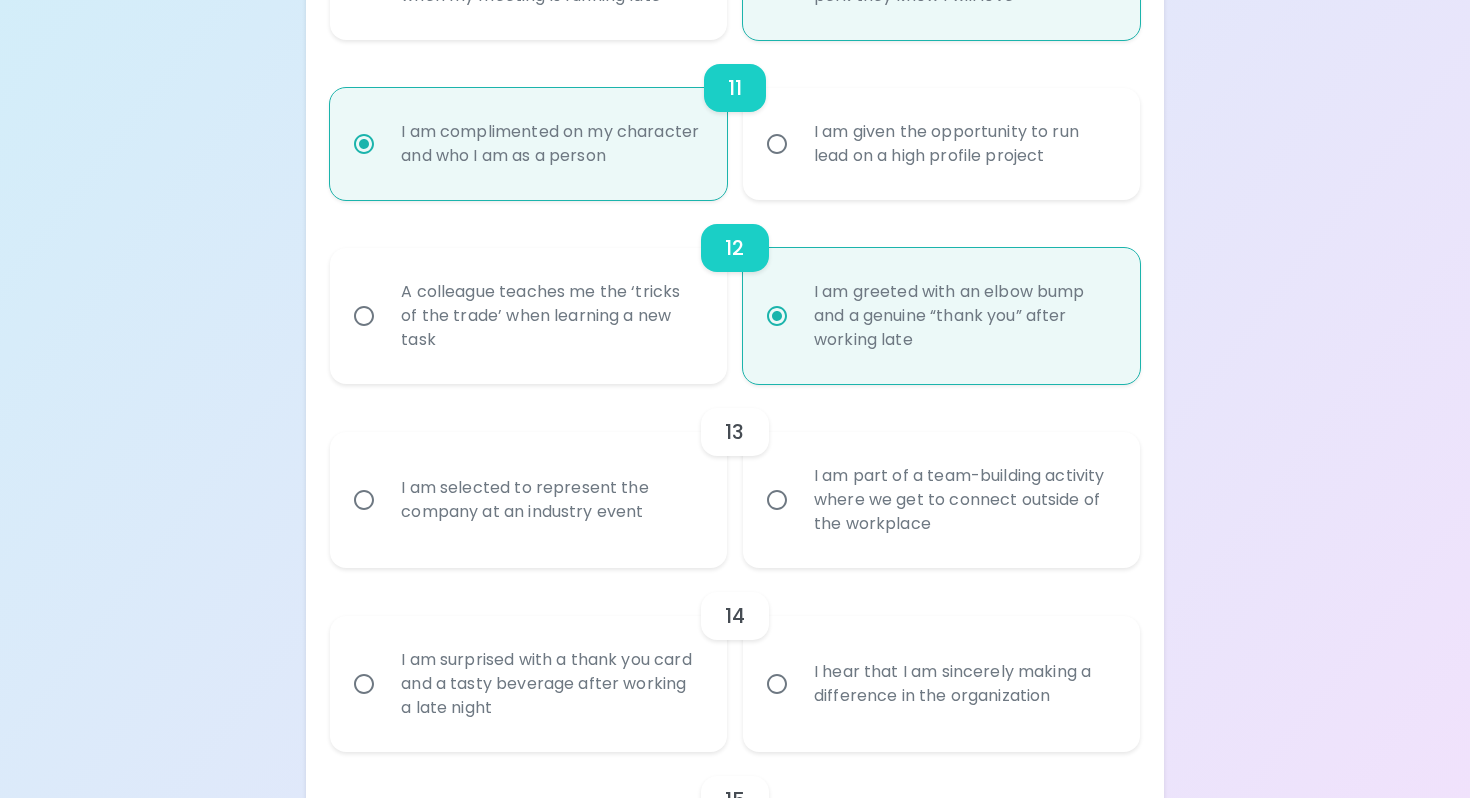 radio on "true" 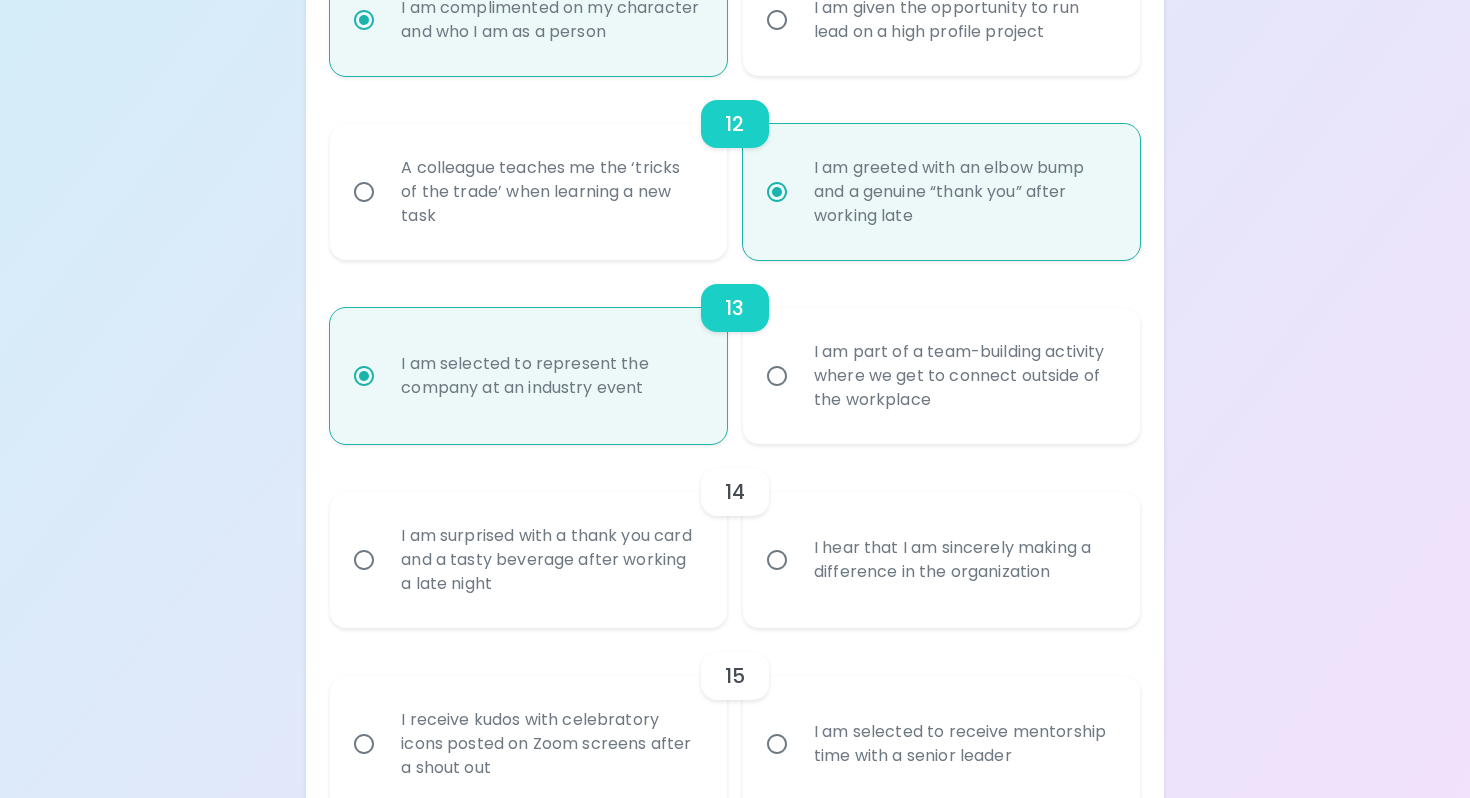 scroll, scrollTop: 2367, scrollLeft: 0, axis: vertical 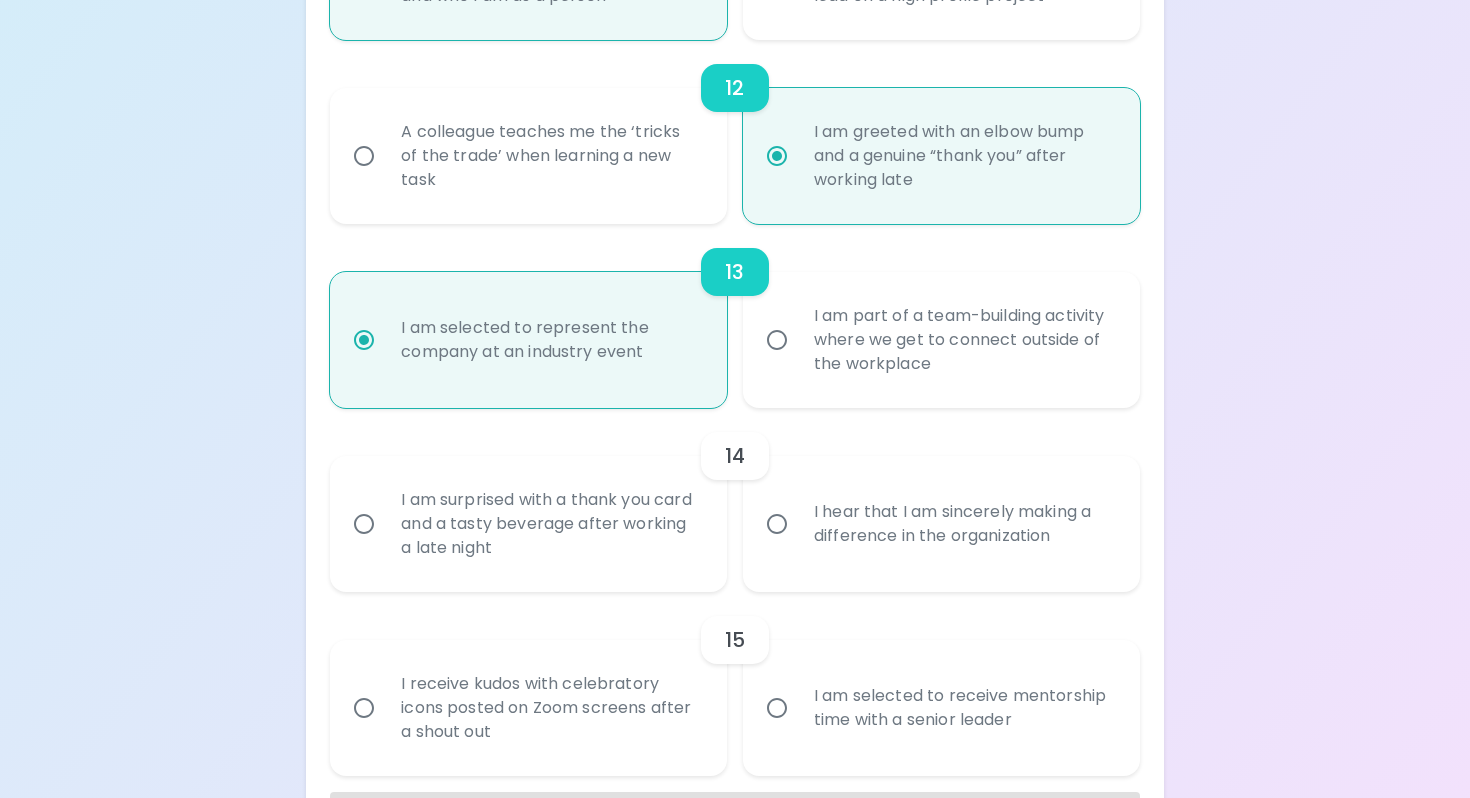 radio on "true" 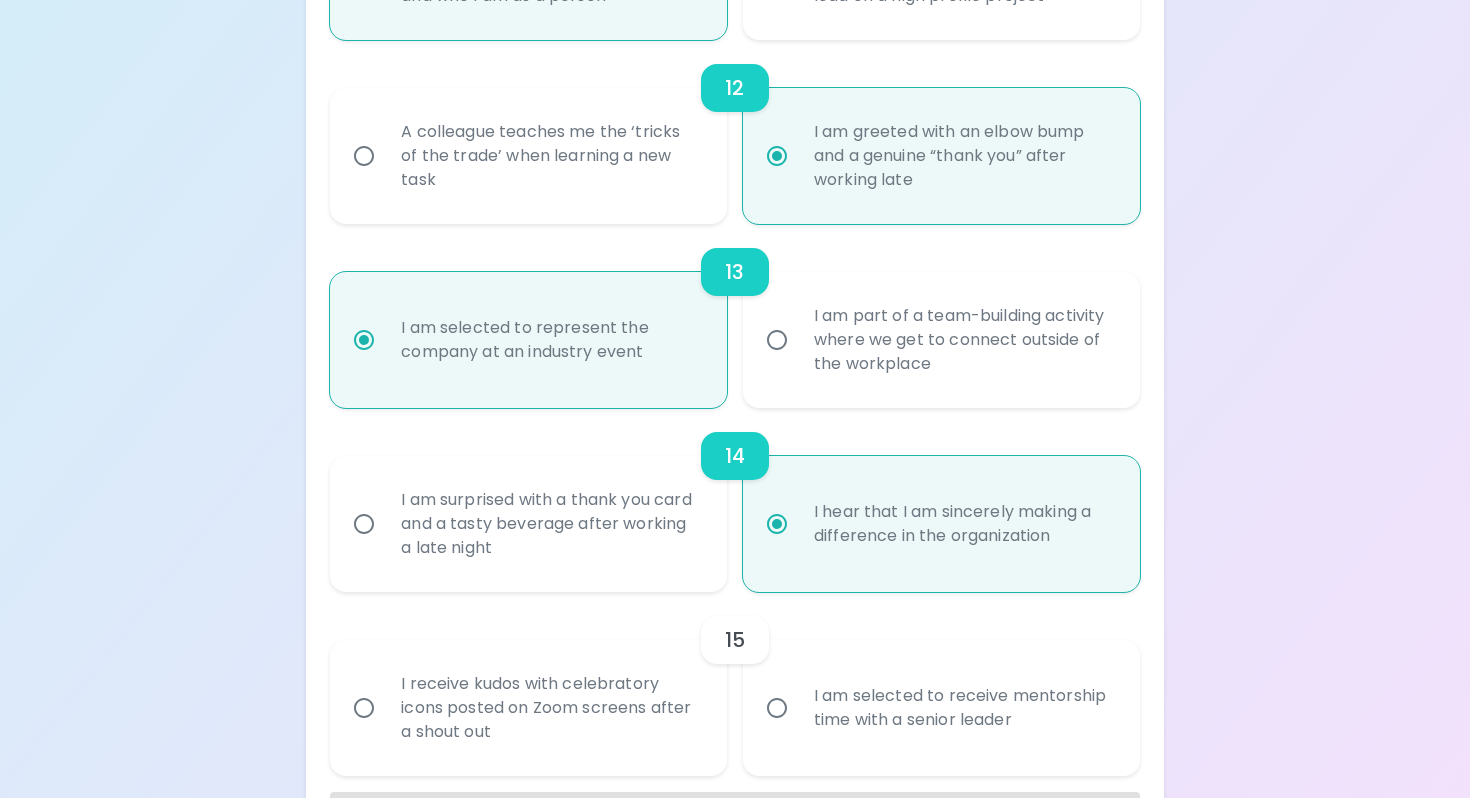 scroll, scrollTop: 2467, scrollLeft: 0, axis: vertical 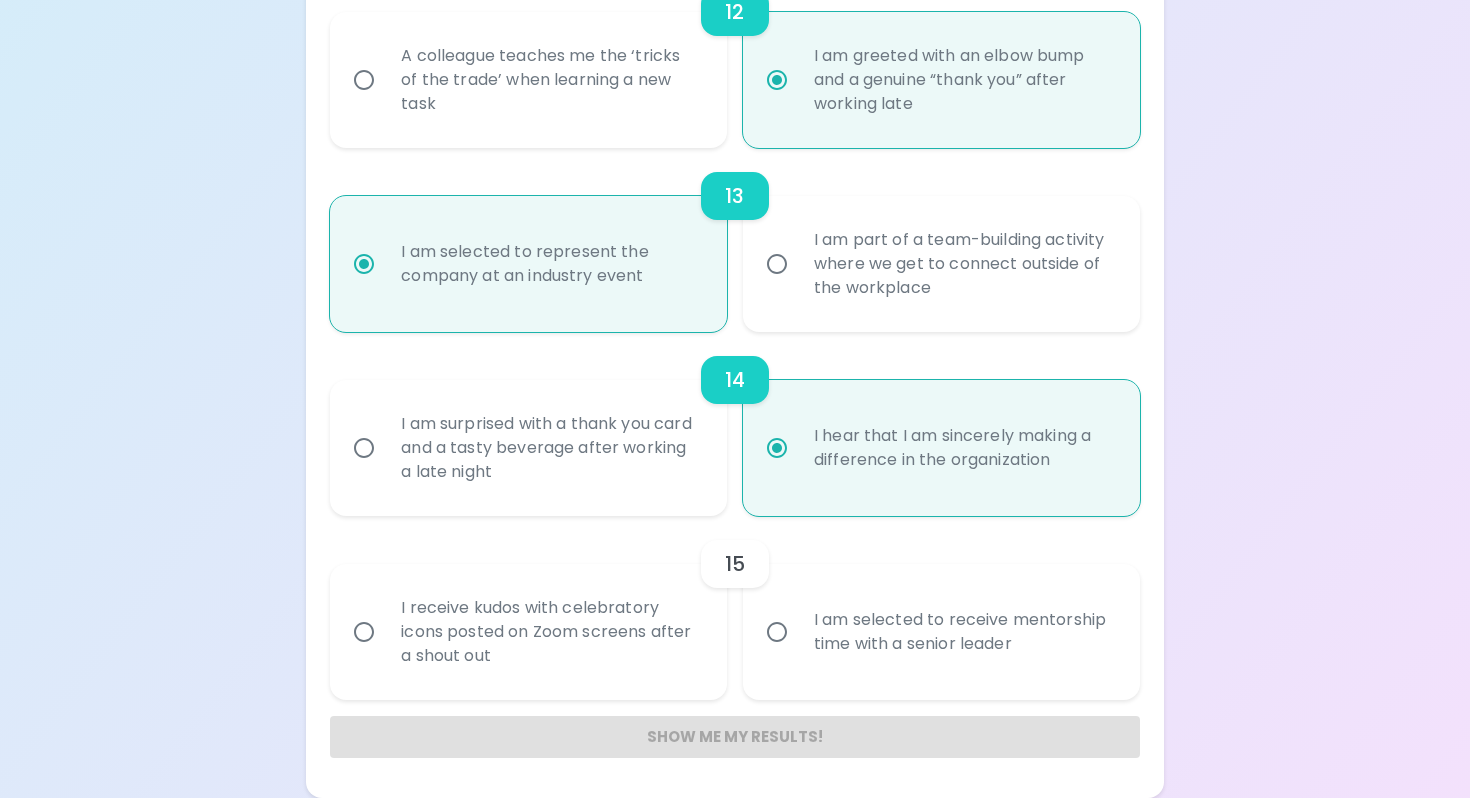 radio on "true" 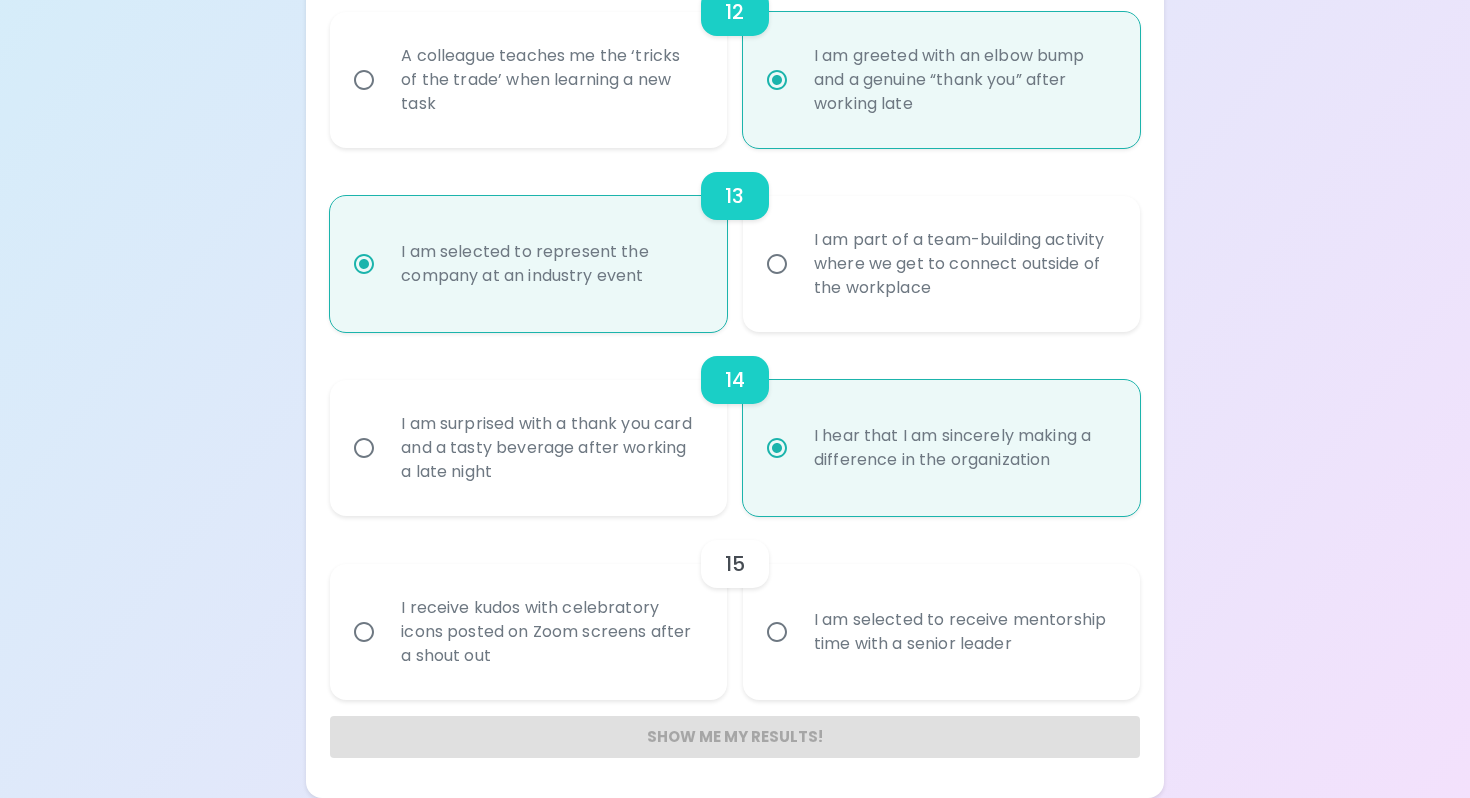 radio on "false" 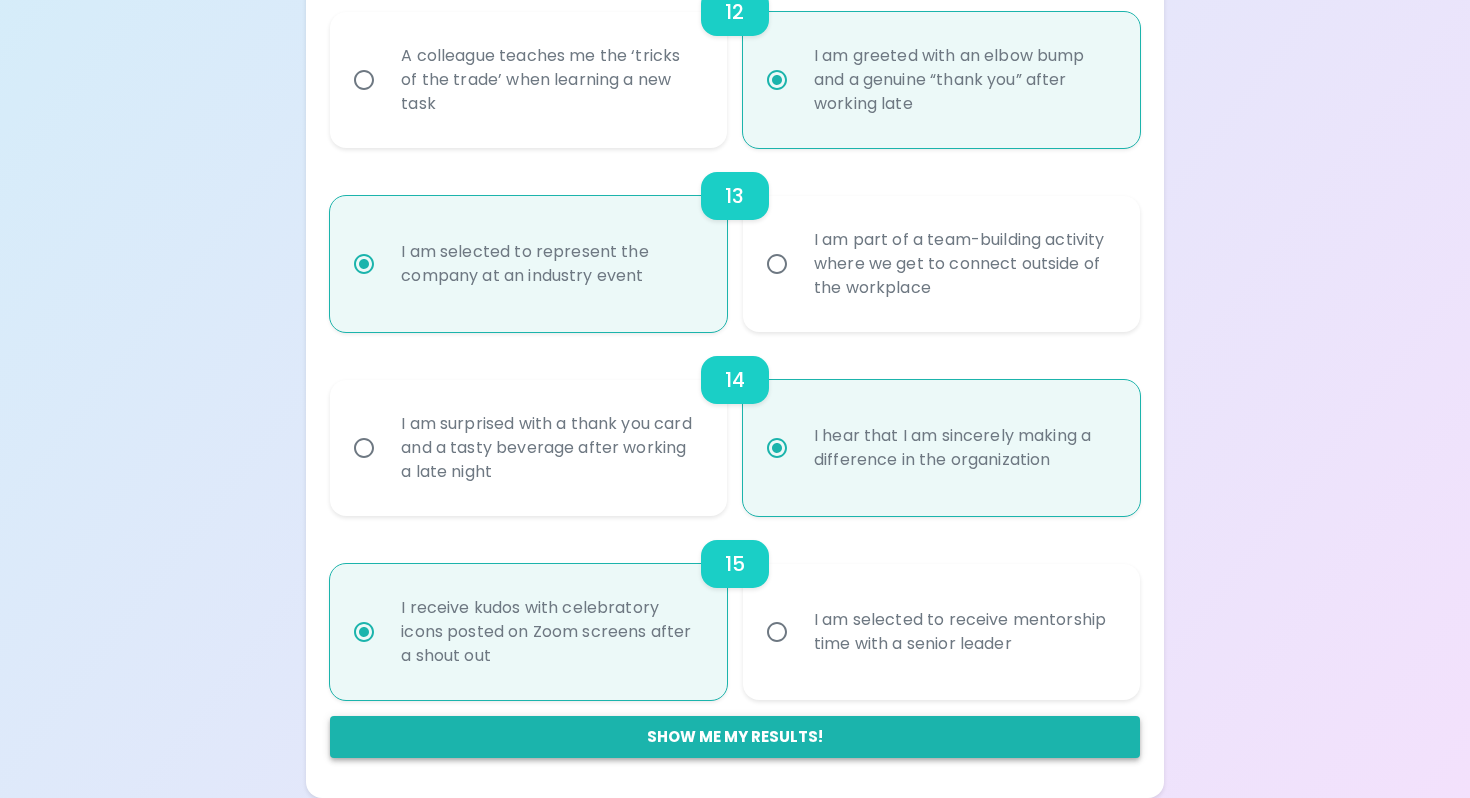 radio on "true" 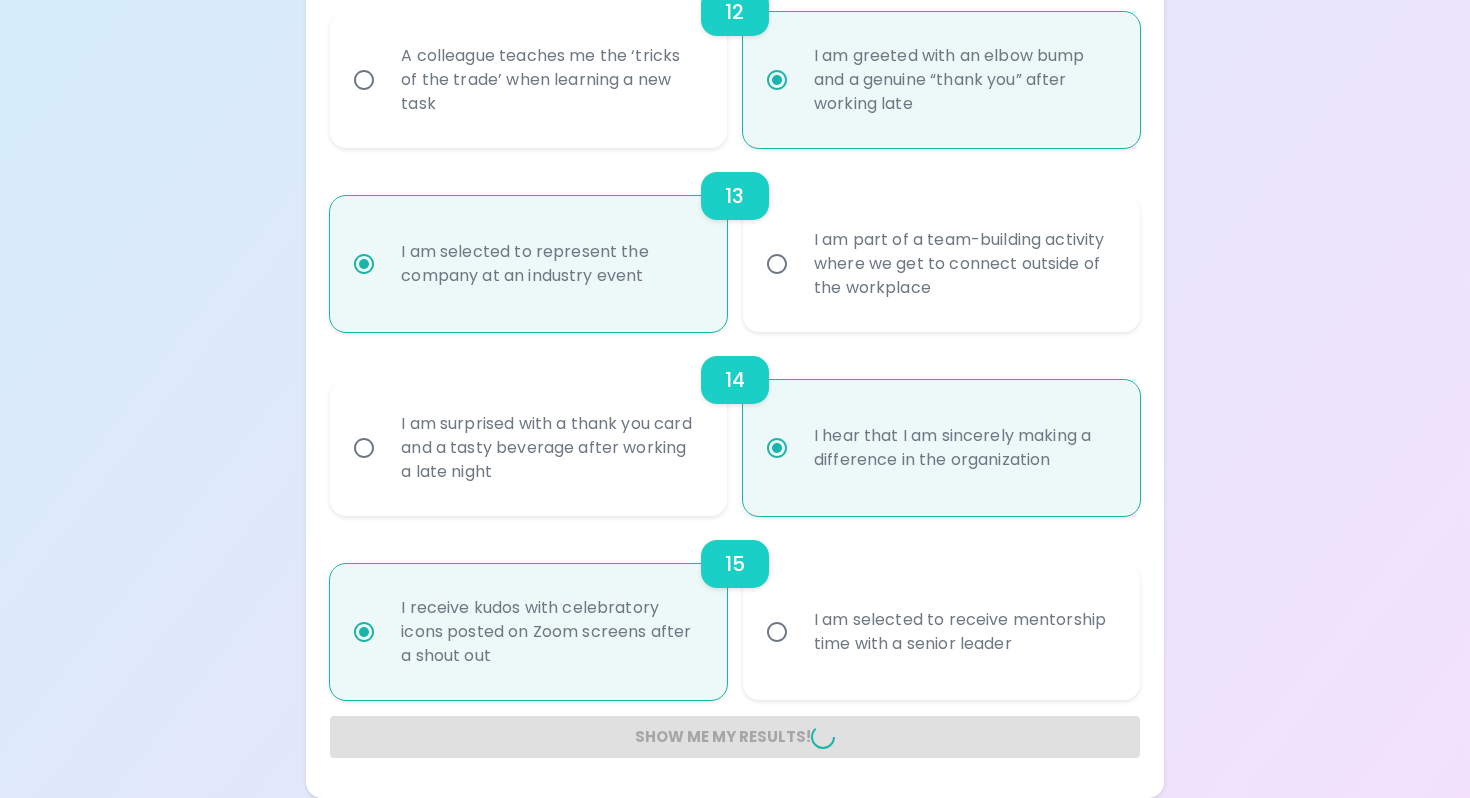 radio on "false" 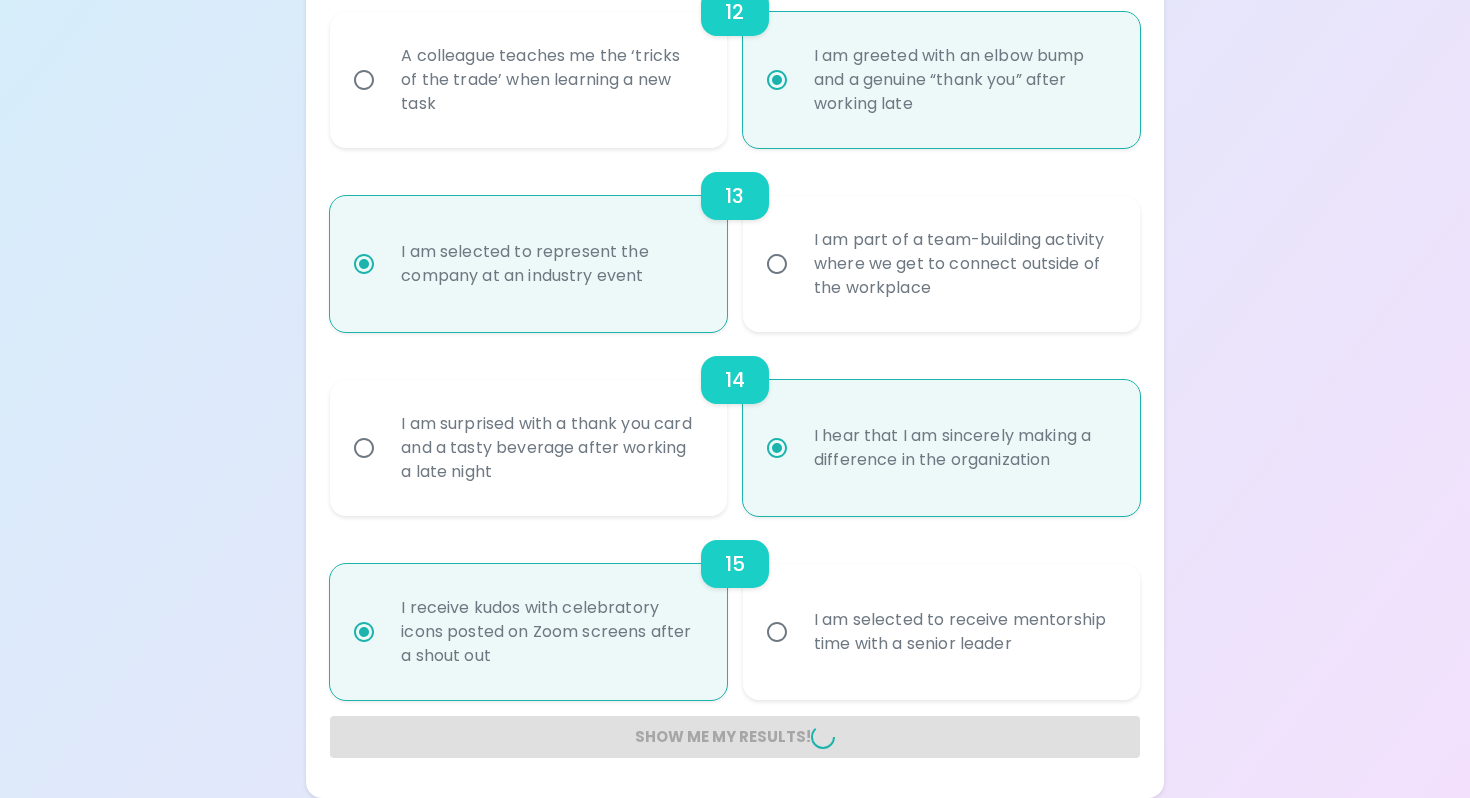 radio on "false" 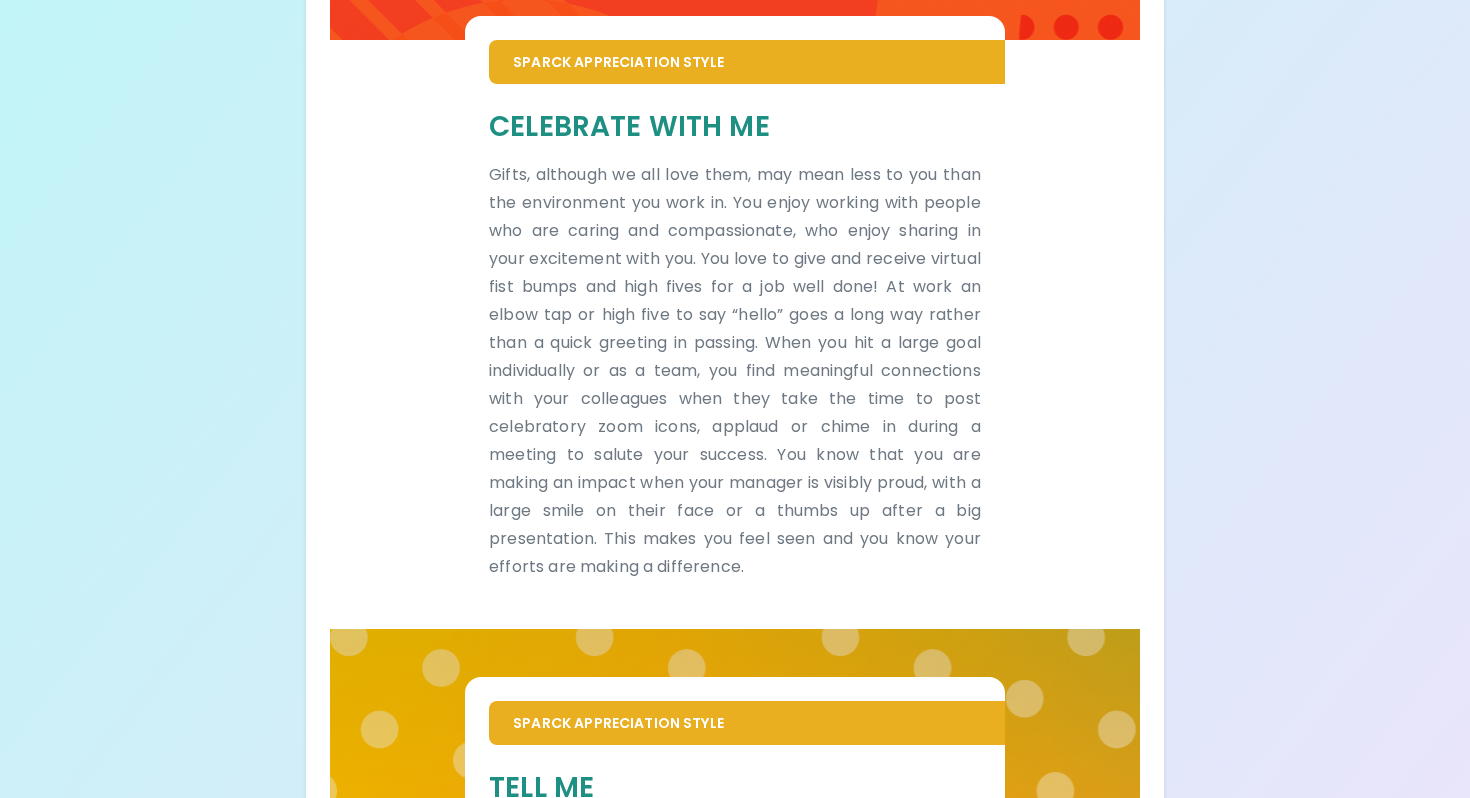 scroll, scrollTop: 433, scrollLeft: 0, axis: vertical 